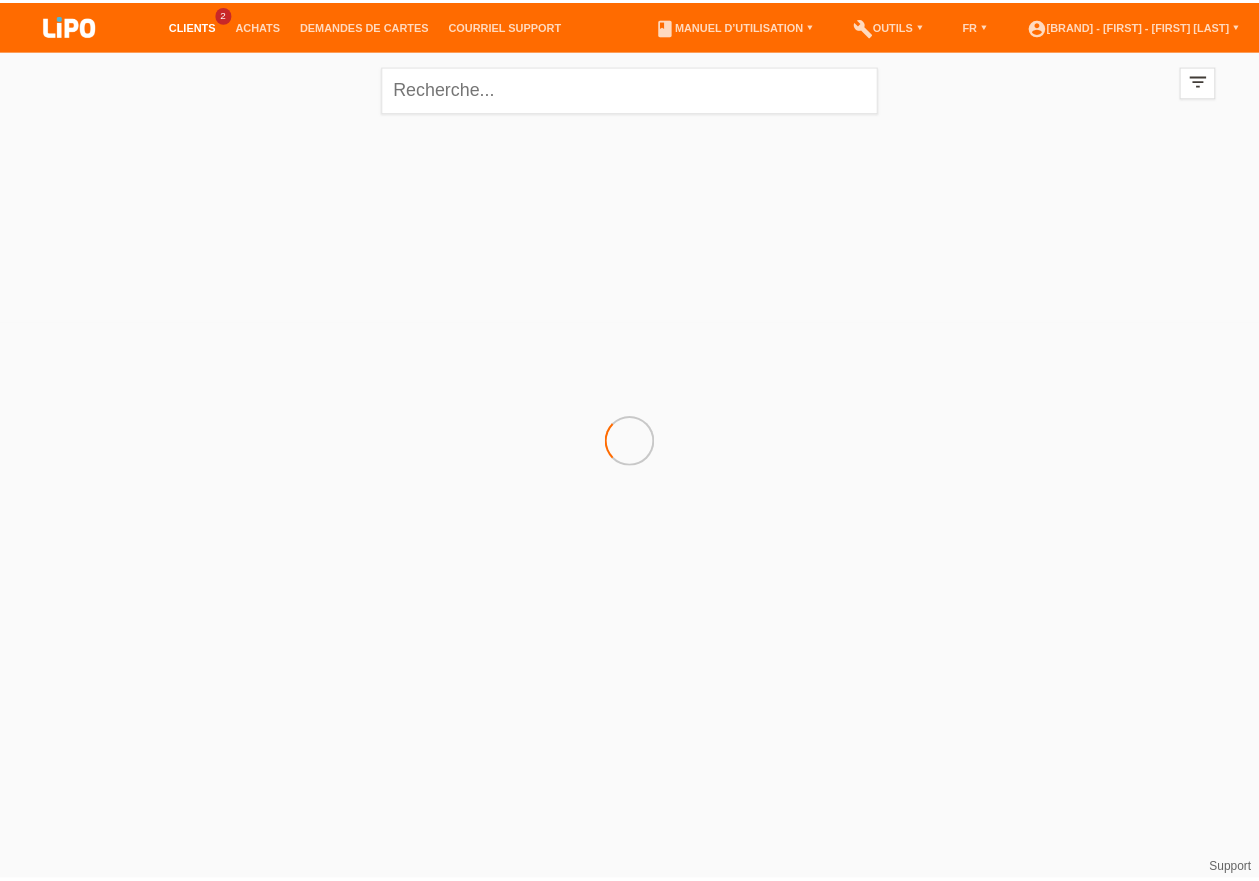 scroll, scrollTop: 0, scrollLeft: 0, axis: both 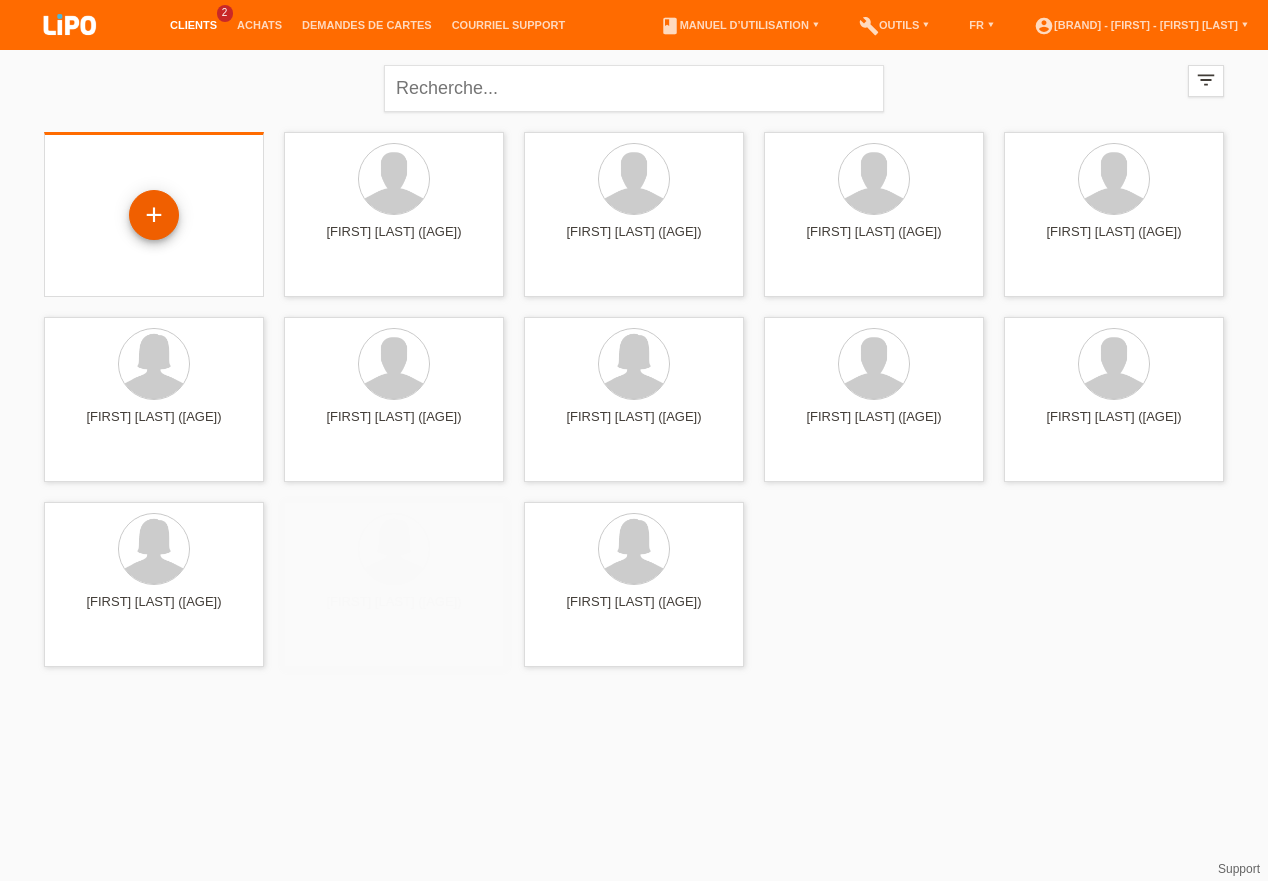 click on "+" at bounding box center (154, 215) 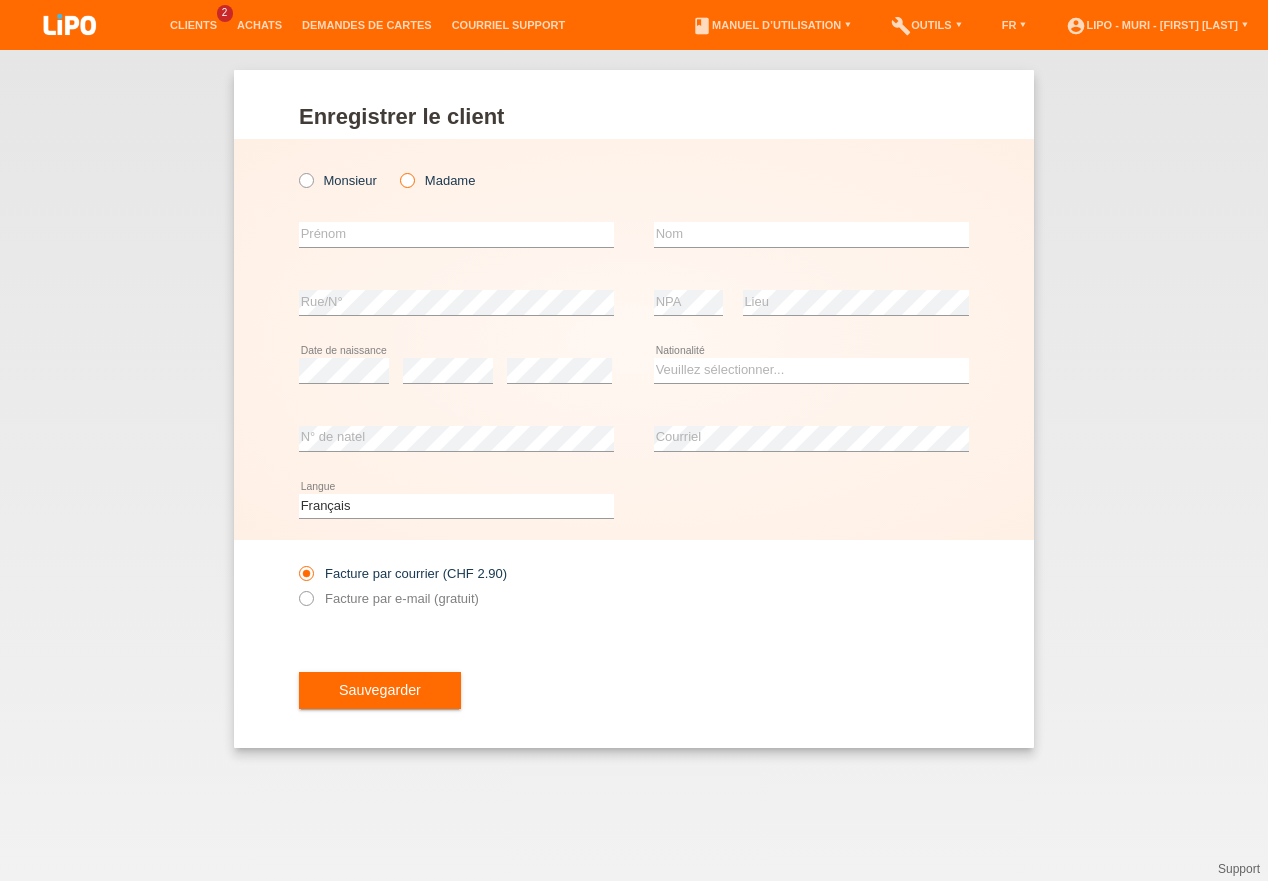 click at bounding box center [397, 170] 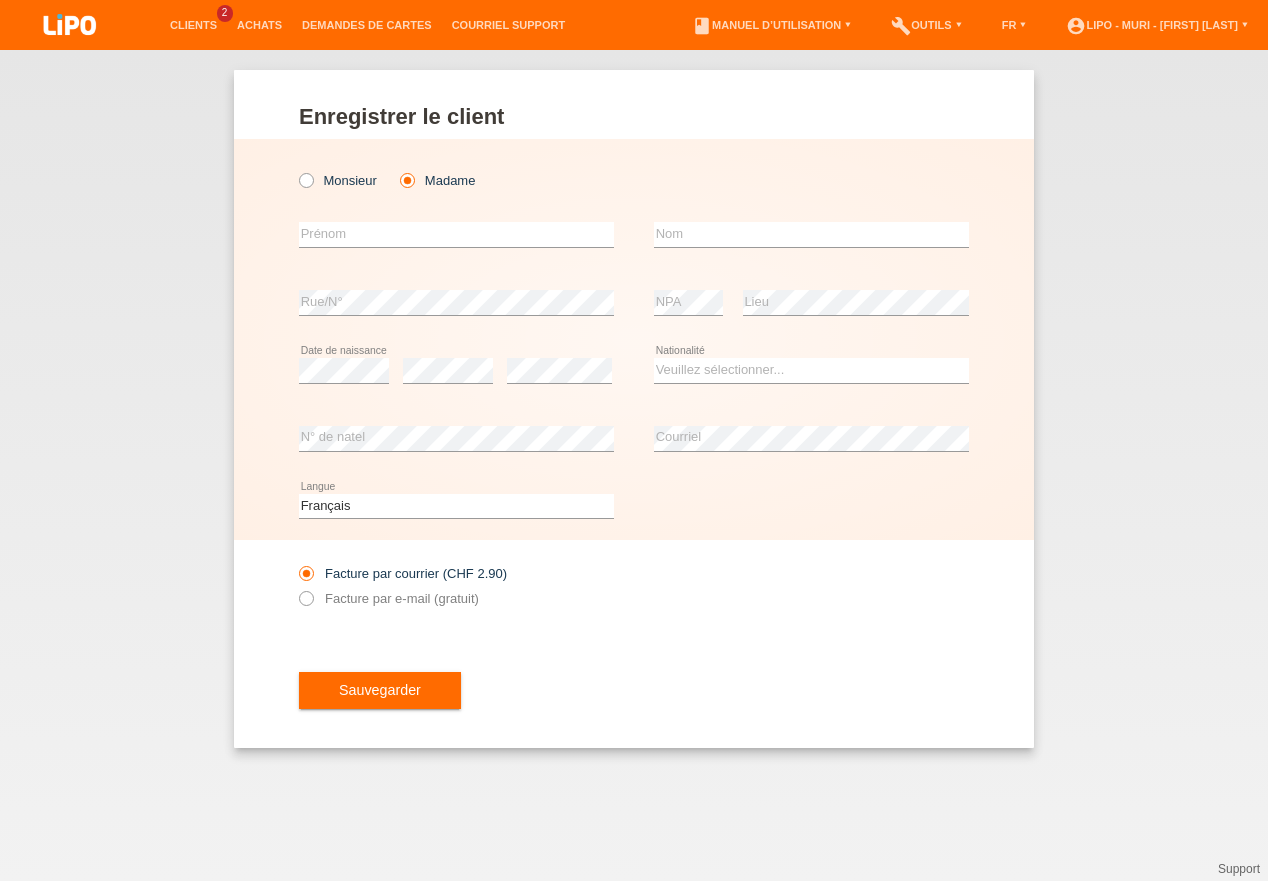 scroll, scrollTop: 0, scrollLeft: 0, axis: both 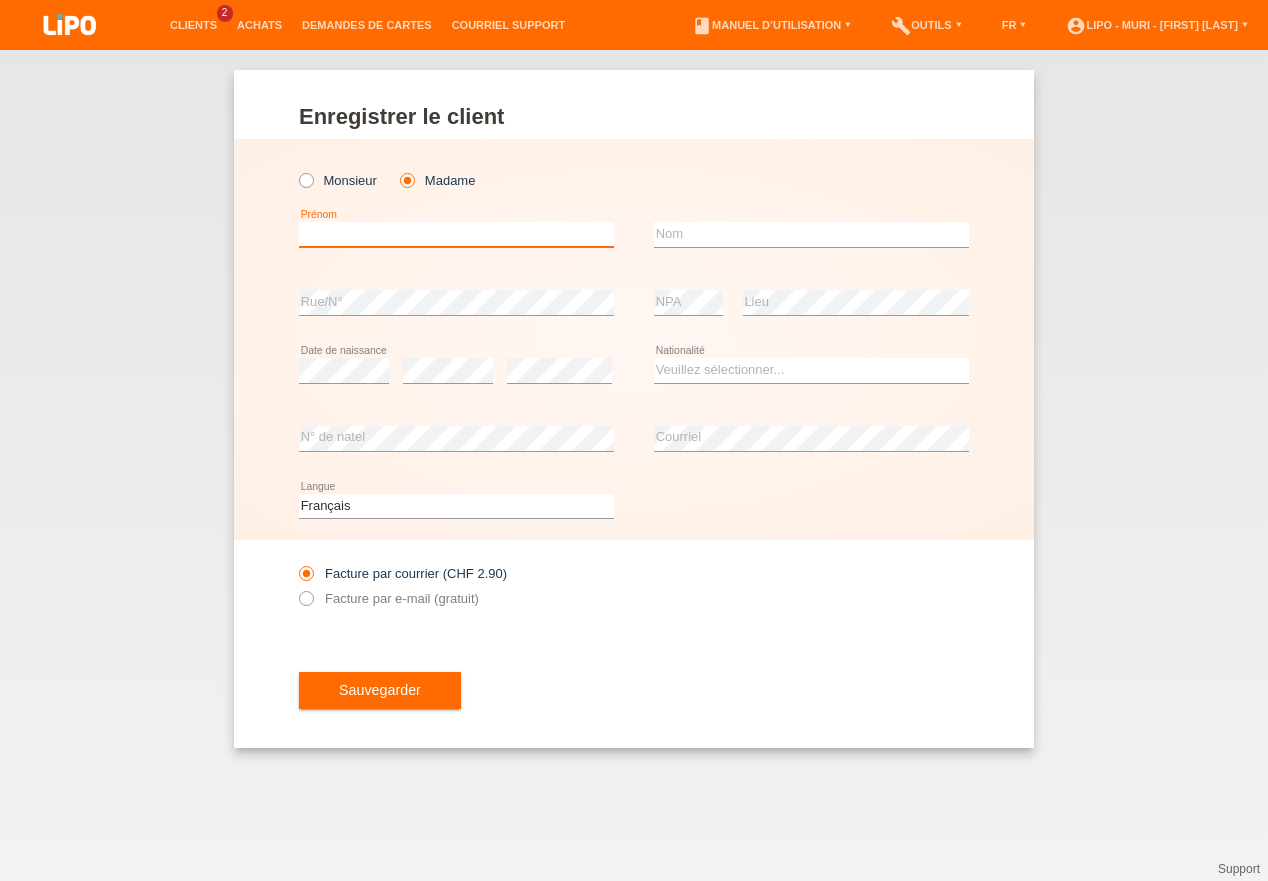click at bounding box center [456, 234] 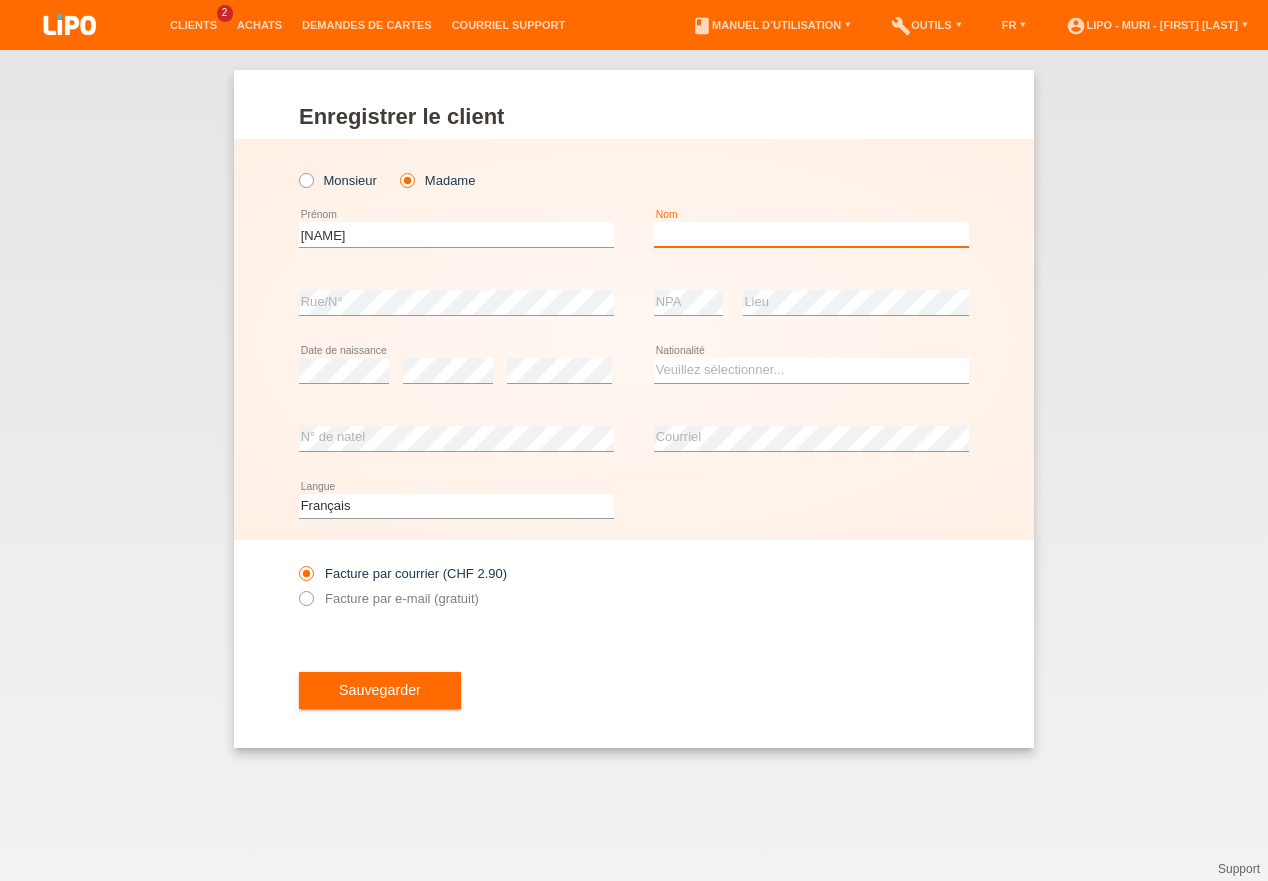 click at bounding box center (811, 234) 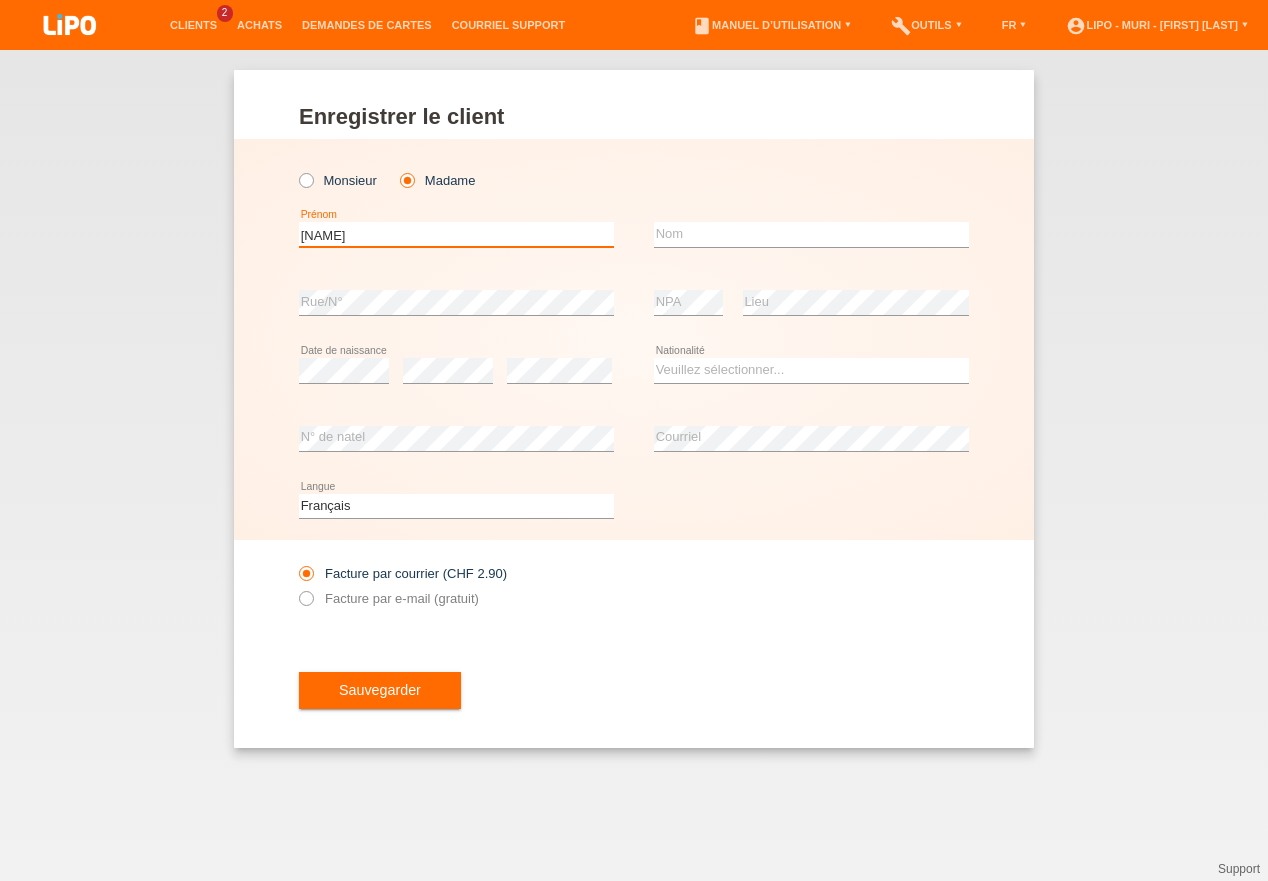 drag, startPoint x: 215, startPoint y: 214, endPoint x: 111, endPoint y: 208, distance: 104.172935 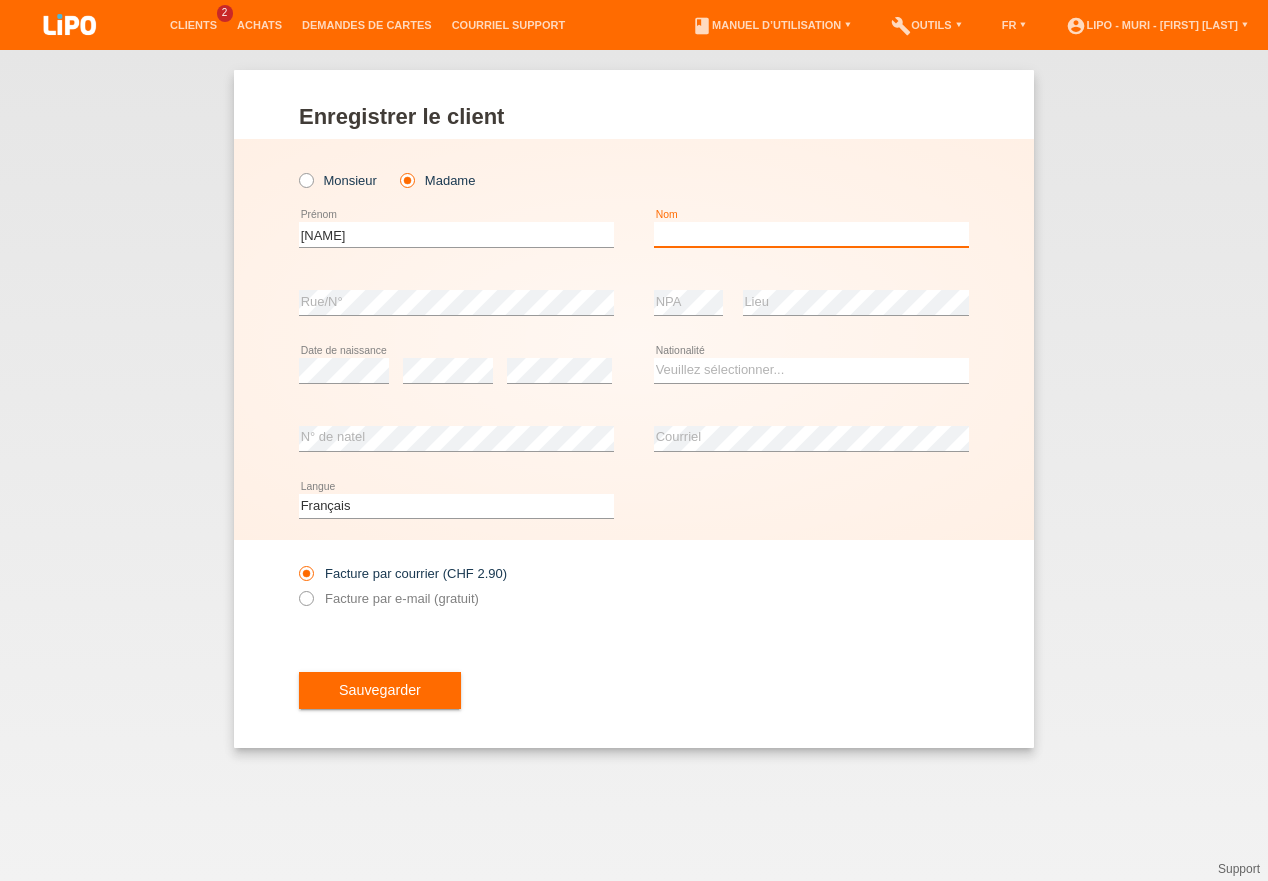 click at bounding box center [811, 234] 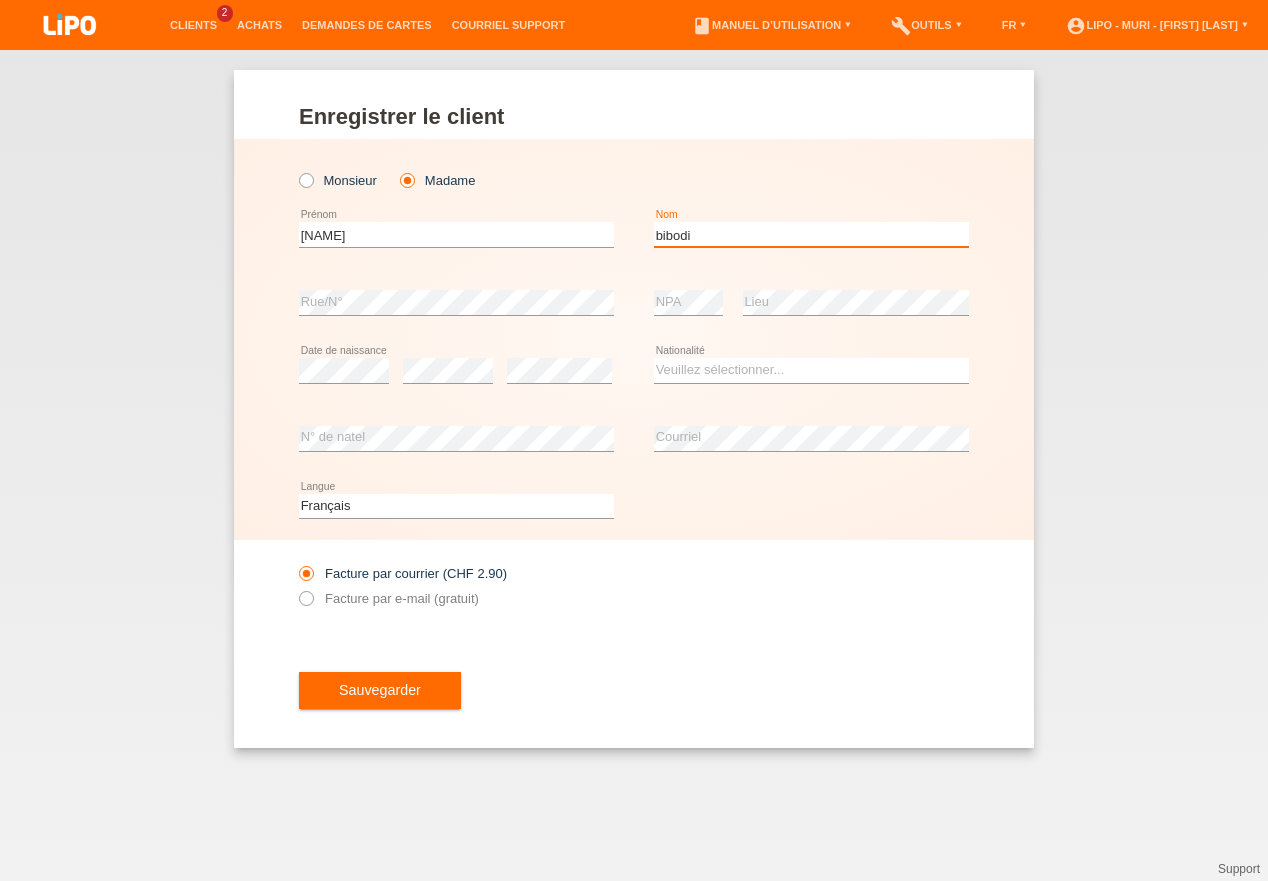 type on "bibodi" 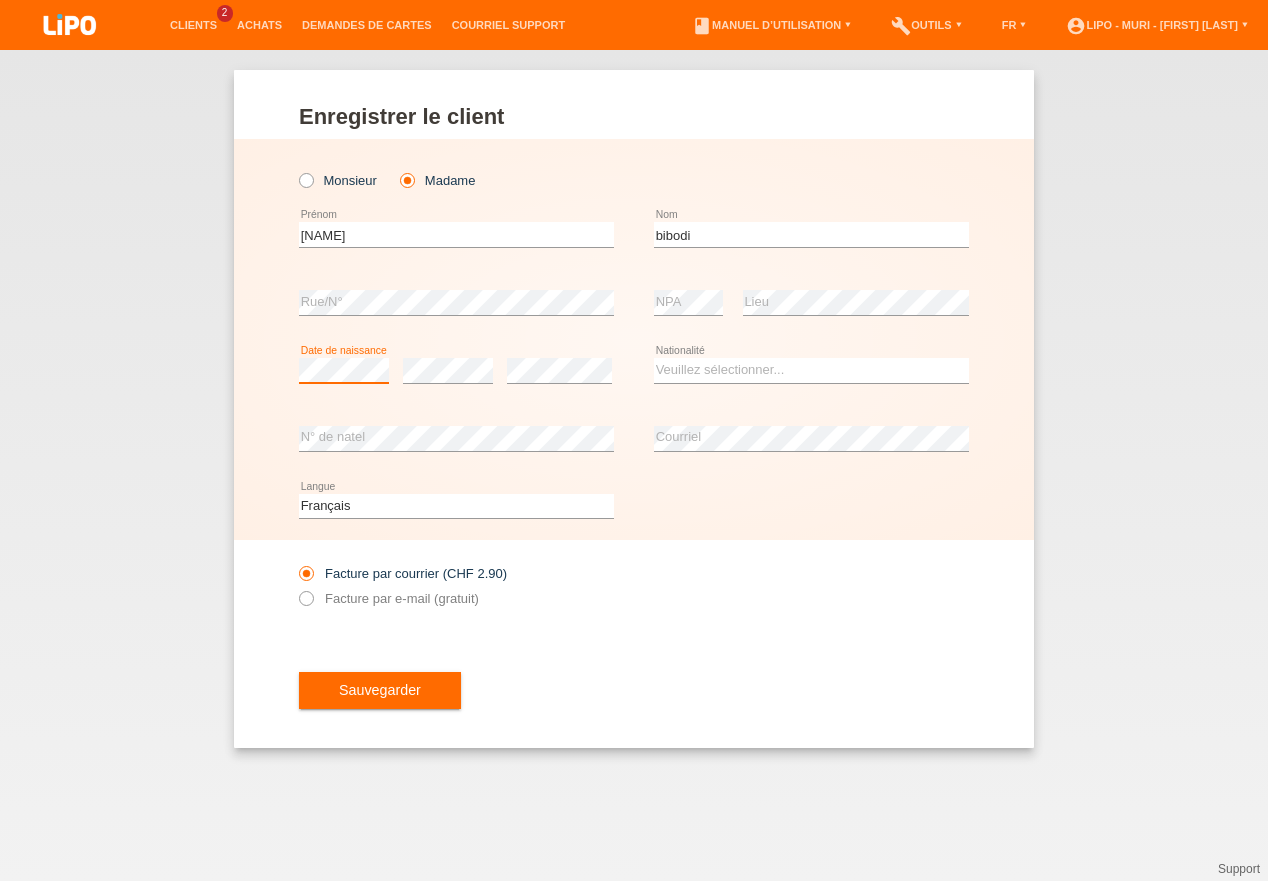 scroll, scrollTop: 0, scrollLeft: 0, axis: both 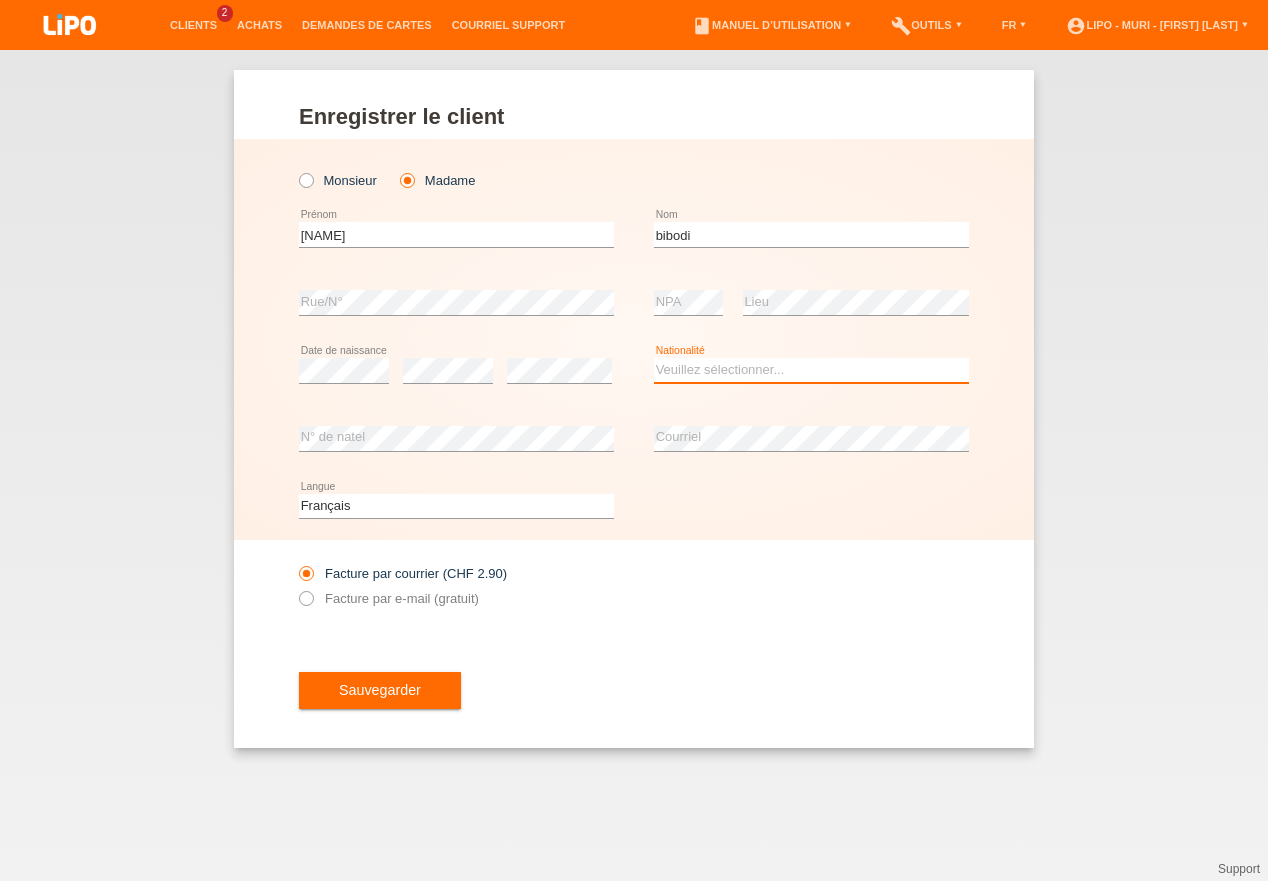 click on "Veuillez sélectionner...
Suisse
Allemagne
Autriche
Liechtenstein
------------
Afghanistan
Afrique du Sud
Åland
Albanie
Algérie Allemagne Andorre Angola Anguilla Antarctique Antigua-et-Barbuda Argentine" at bounding box center [811, 370] 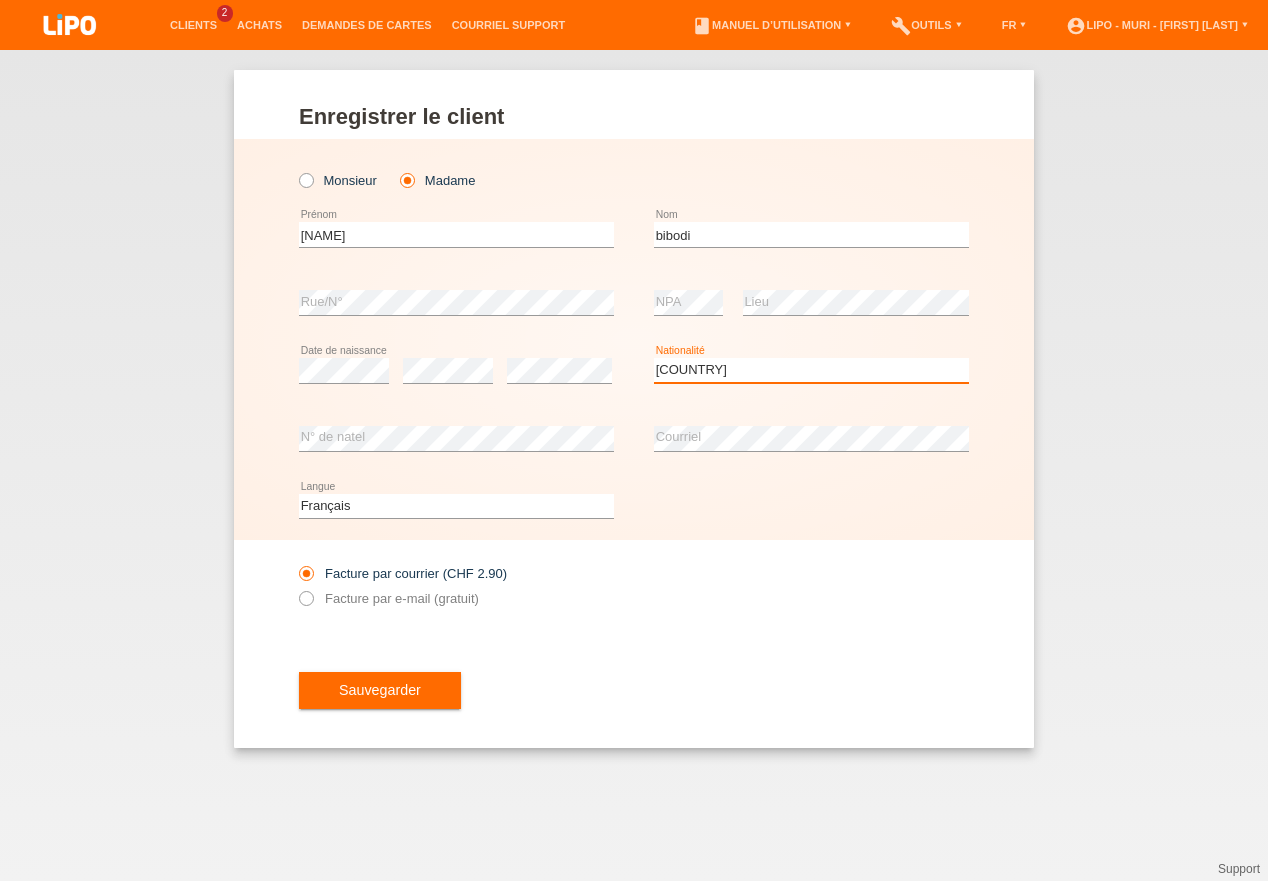 click on "Congo" at bounding box center [0, 0] 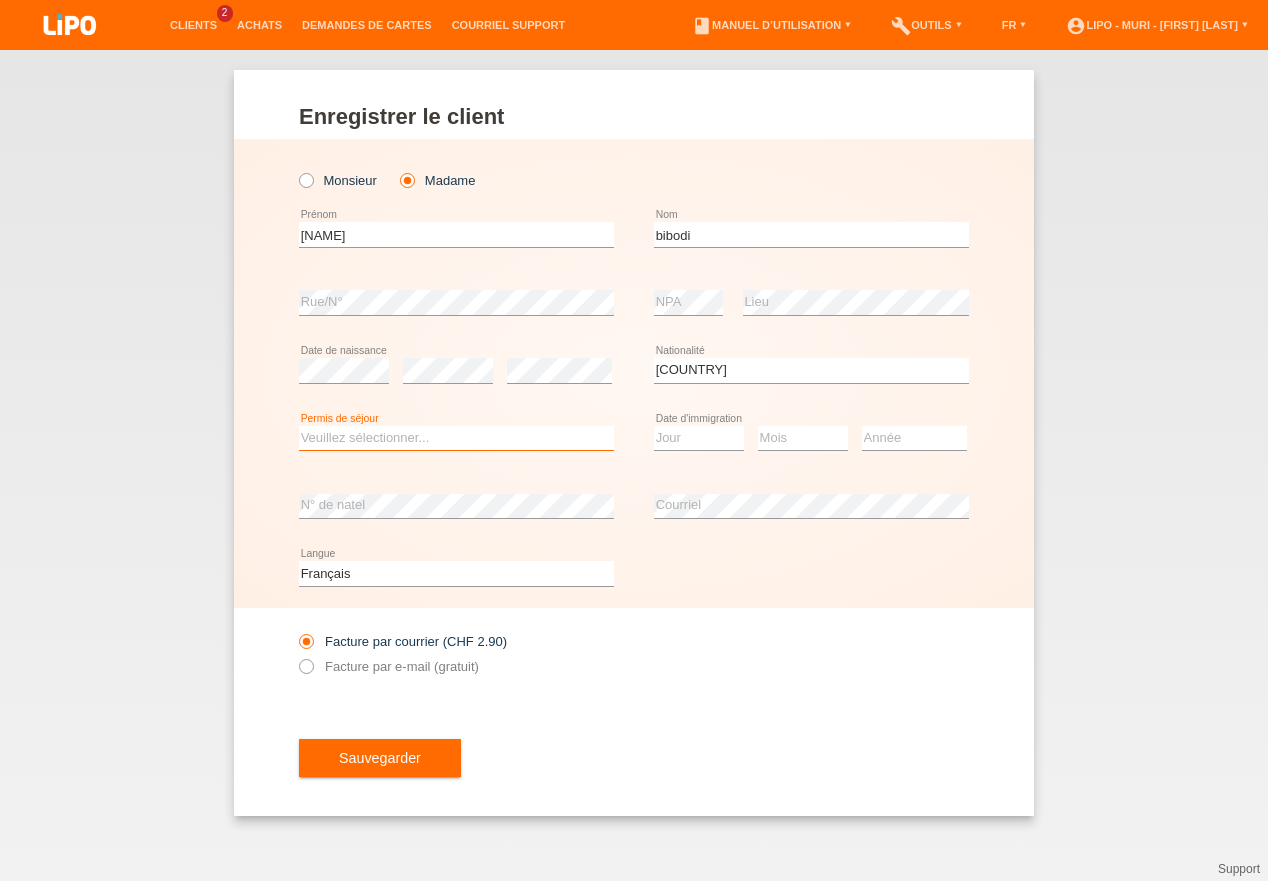 click on "Veuillez sélectionner...
C
B
B - Statut de réfugié
Autre" at bounding box center (456, 438) 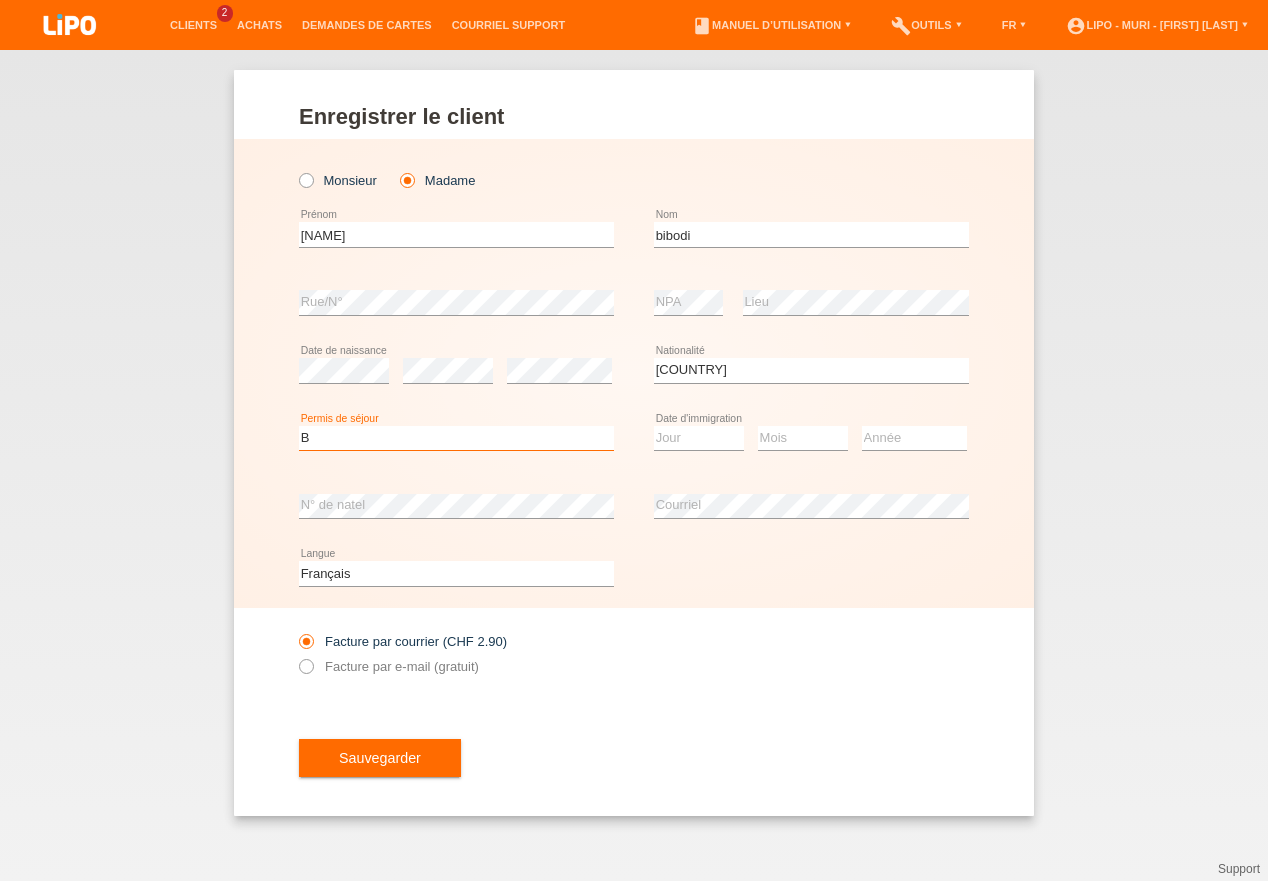 click on "B" at bounding box center (0, 0) 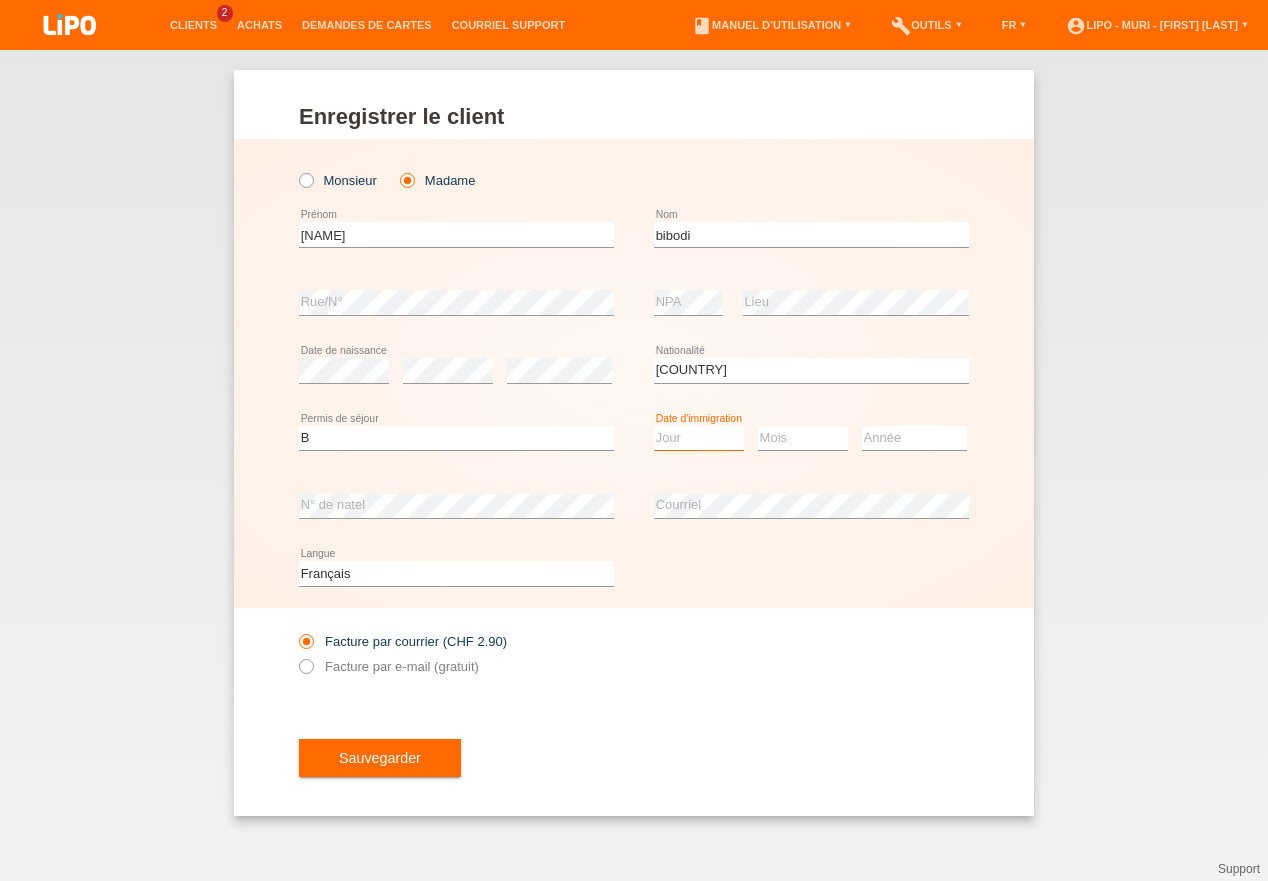 click on "Jour
01
02
03
04
05
06
07
08
09
10 11" at bounding box center [699, 438] 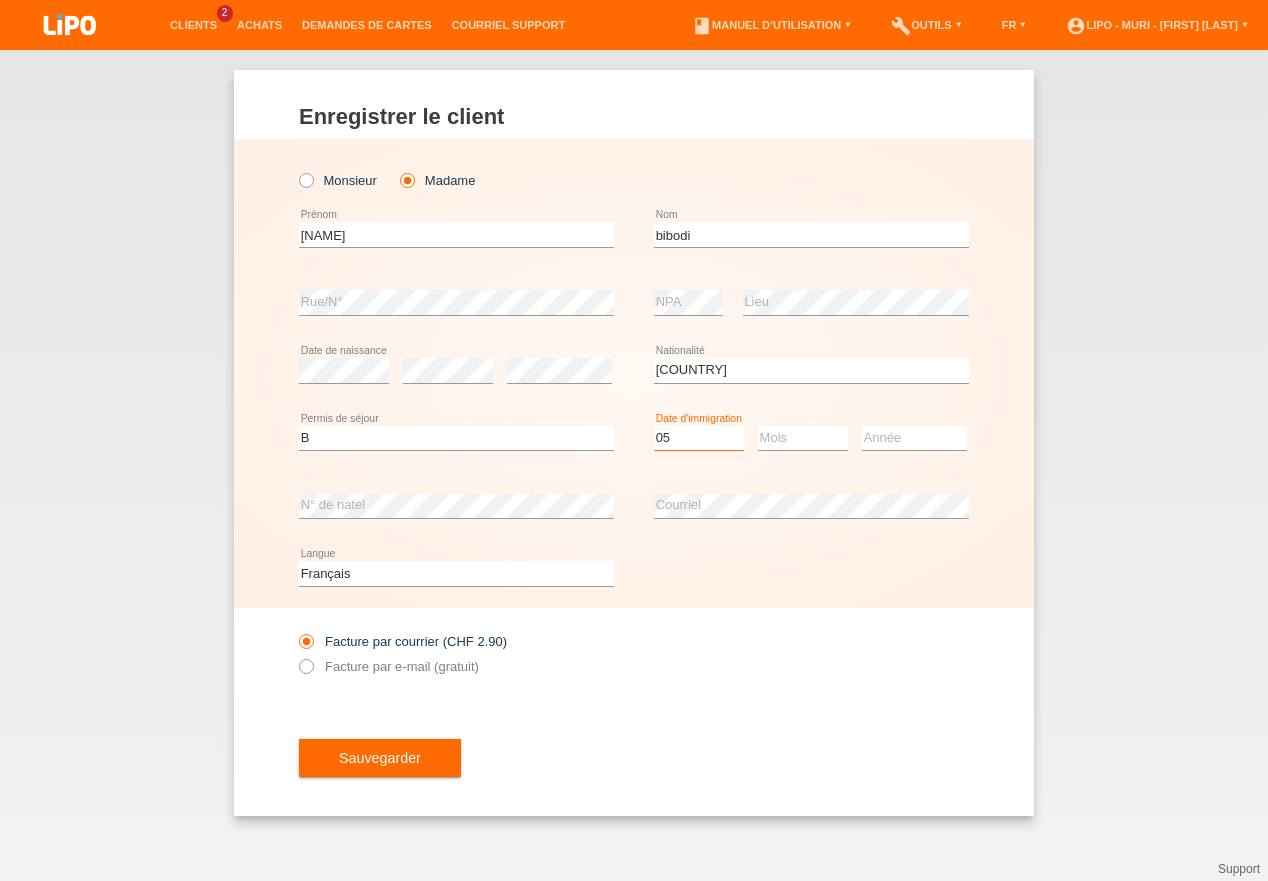 click on "05" at bounding box center (0, 0) 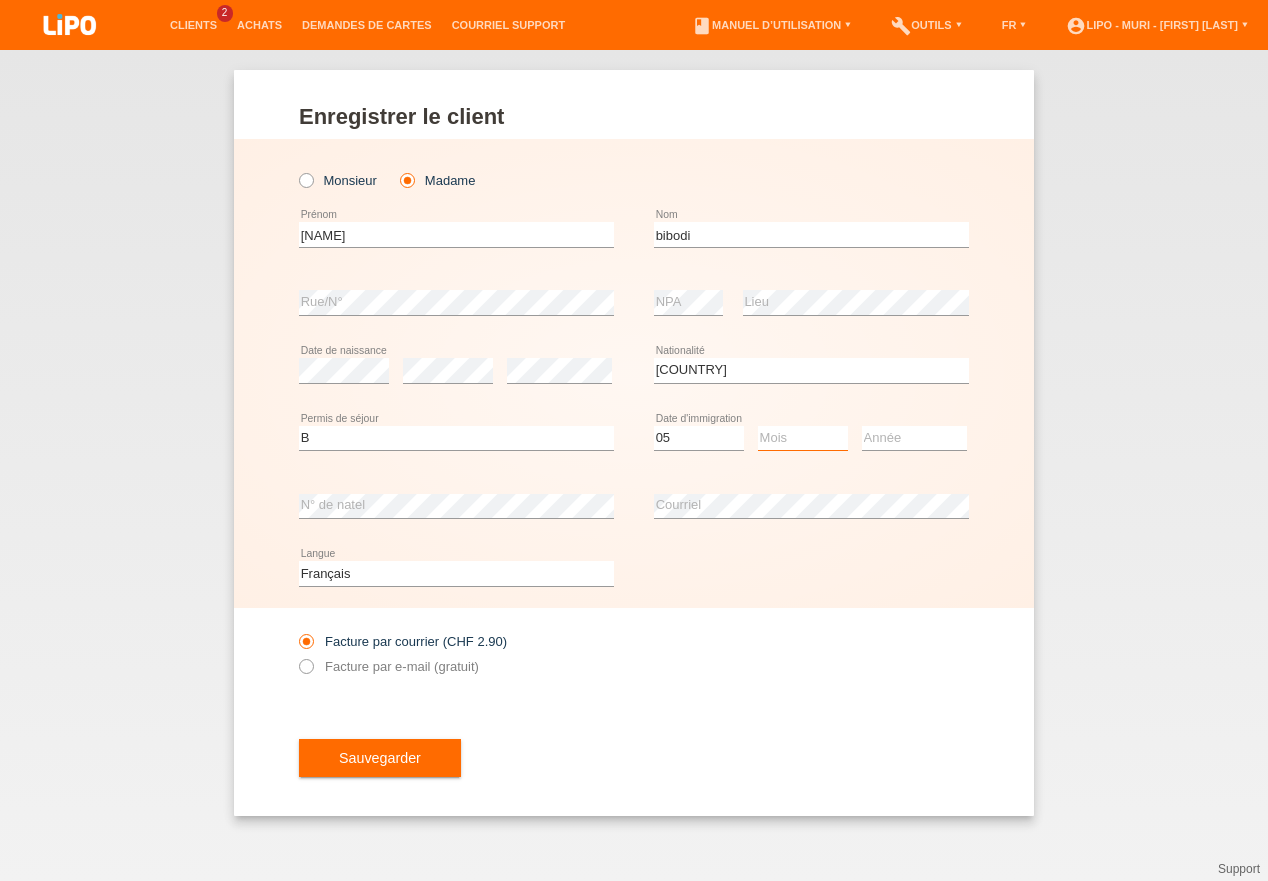 click on "Mois
01
02
03
04
05
06
07
08
09
10 11" at bounding box center [803, 438] 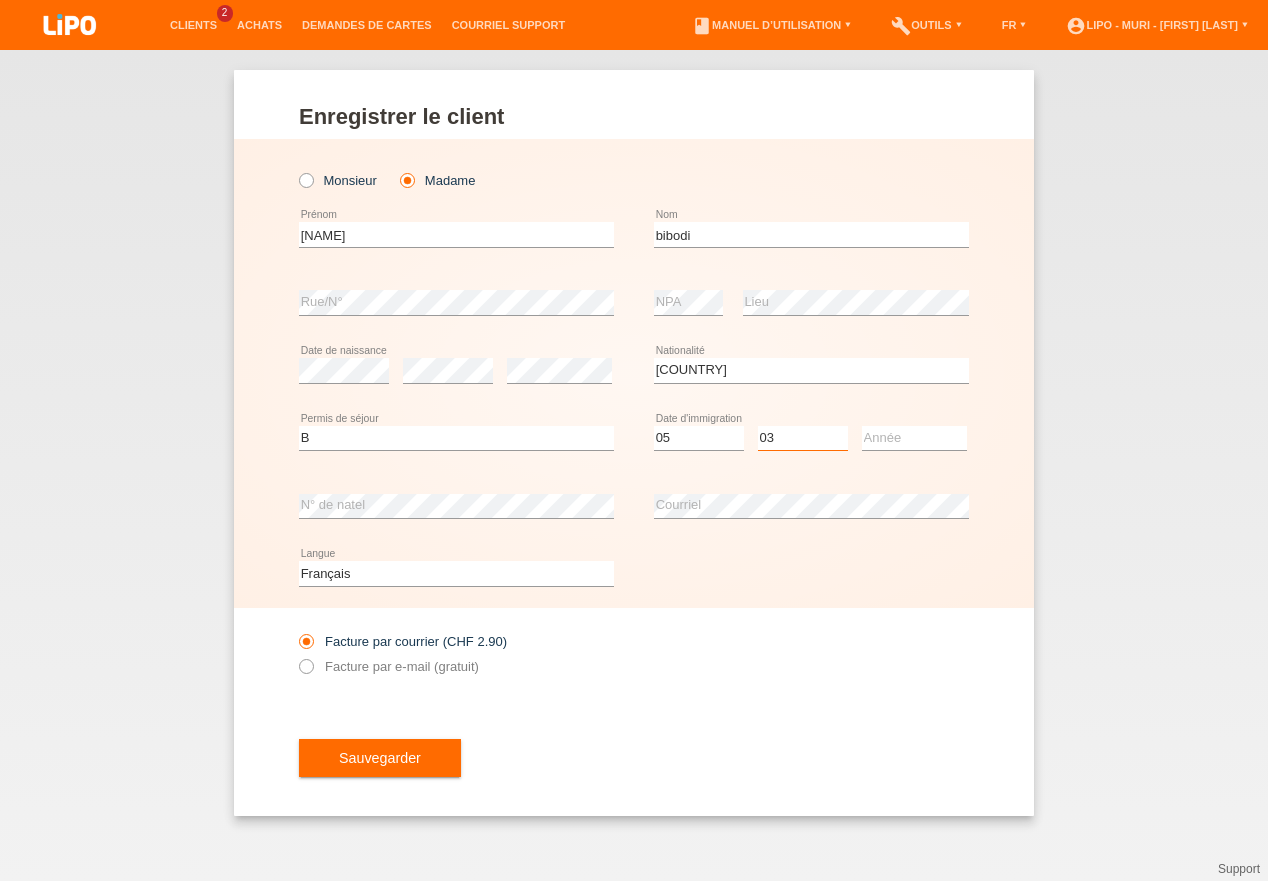 click on "03" at bounding box center [0, 0] 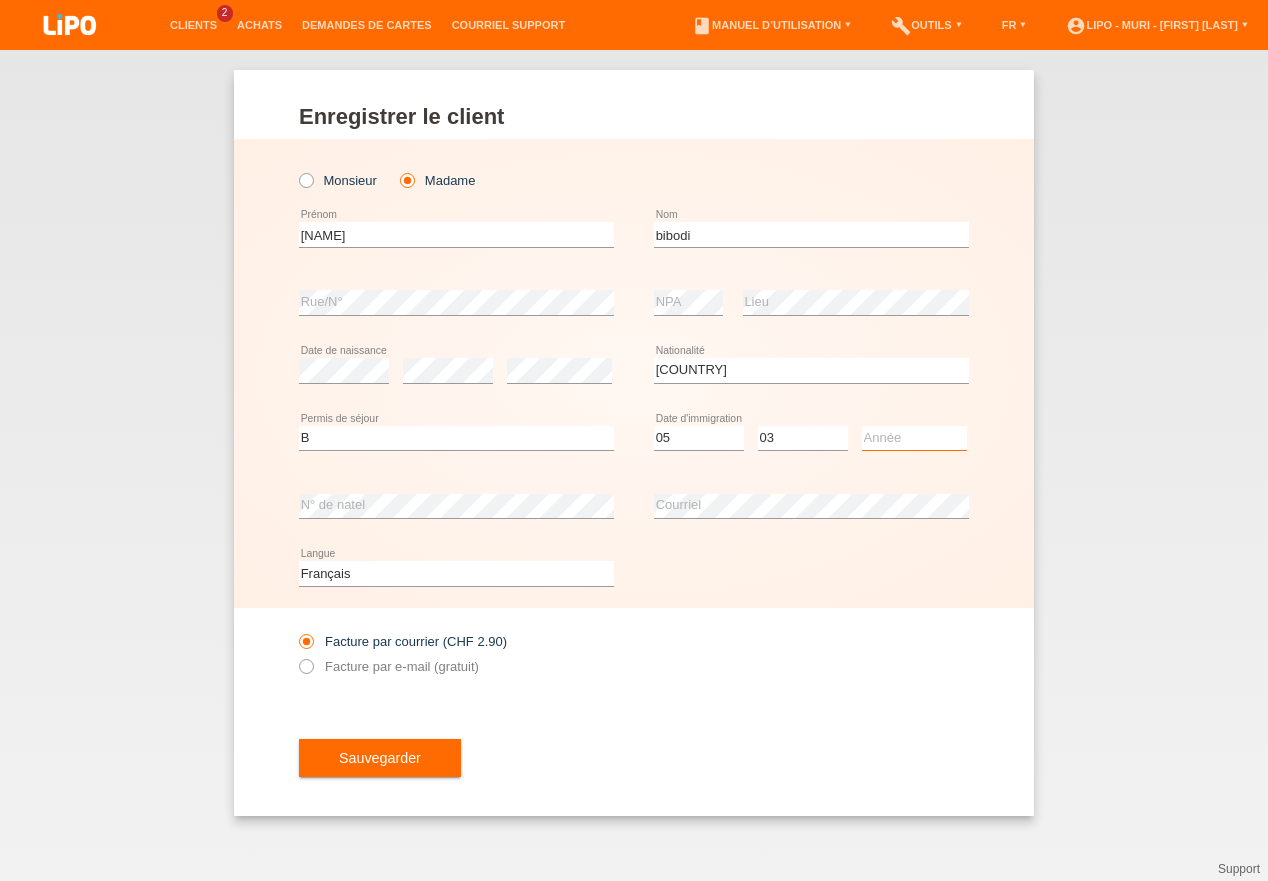 click on "Année
2025
2024
2023
2022
2021
2020
2019
2018
2017 2016 2015 2014 2013 2012 2011 2010 2009 2008 2007 2006 2005 2004 2003 2002 2001" at bounding box center [914, 438] 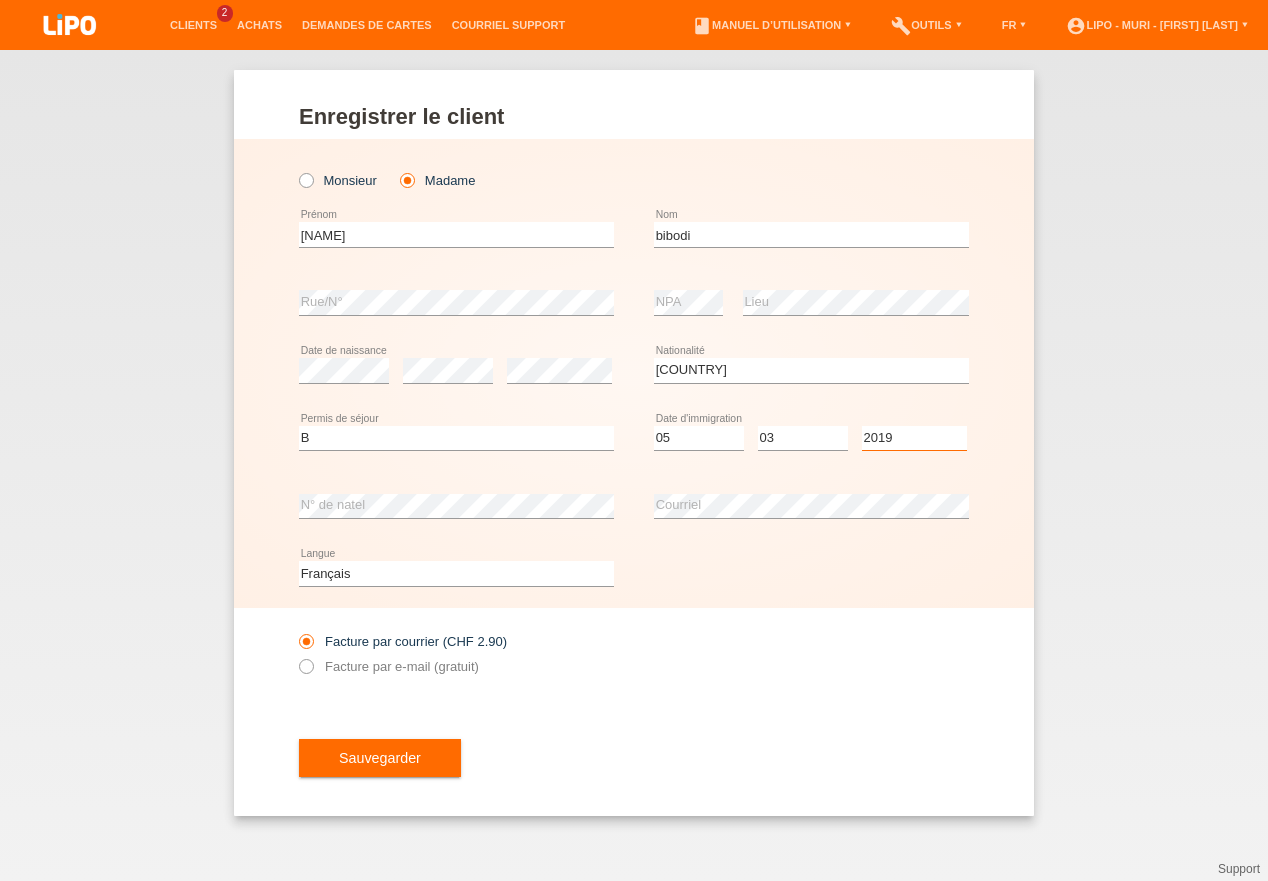 click on "2019" at bounding box center [0, 0] 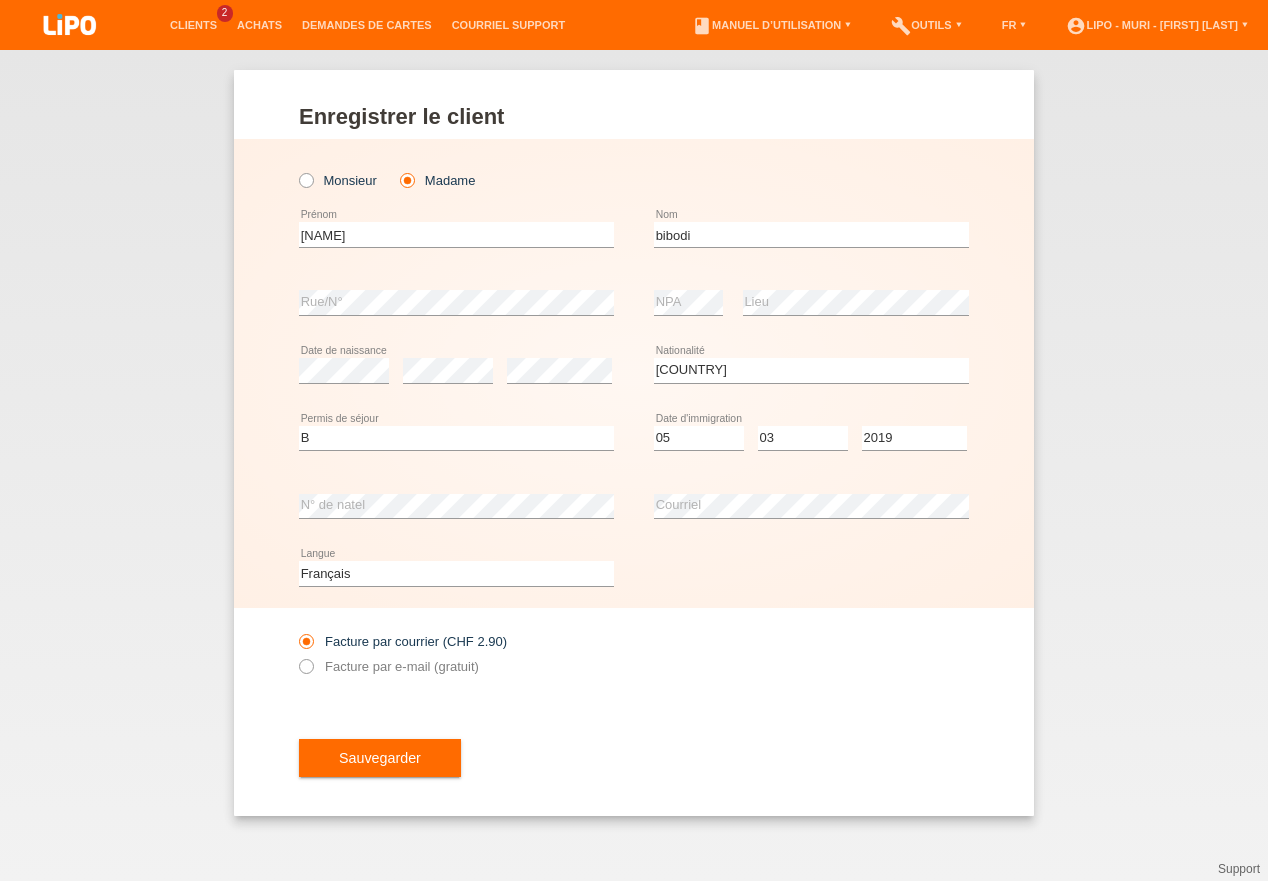 click on "Deutsch
Français
Italiano
English
error
Langue" at bounding box center (634, 574) 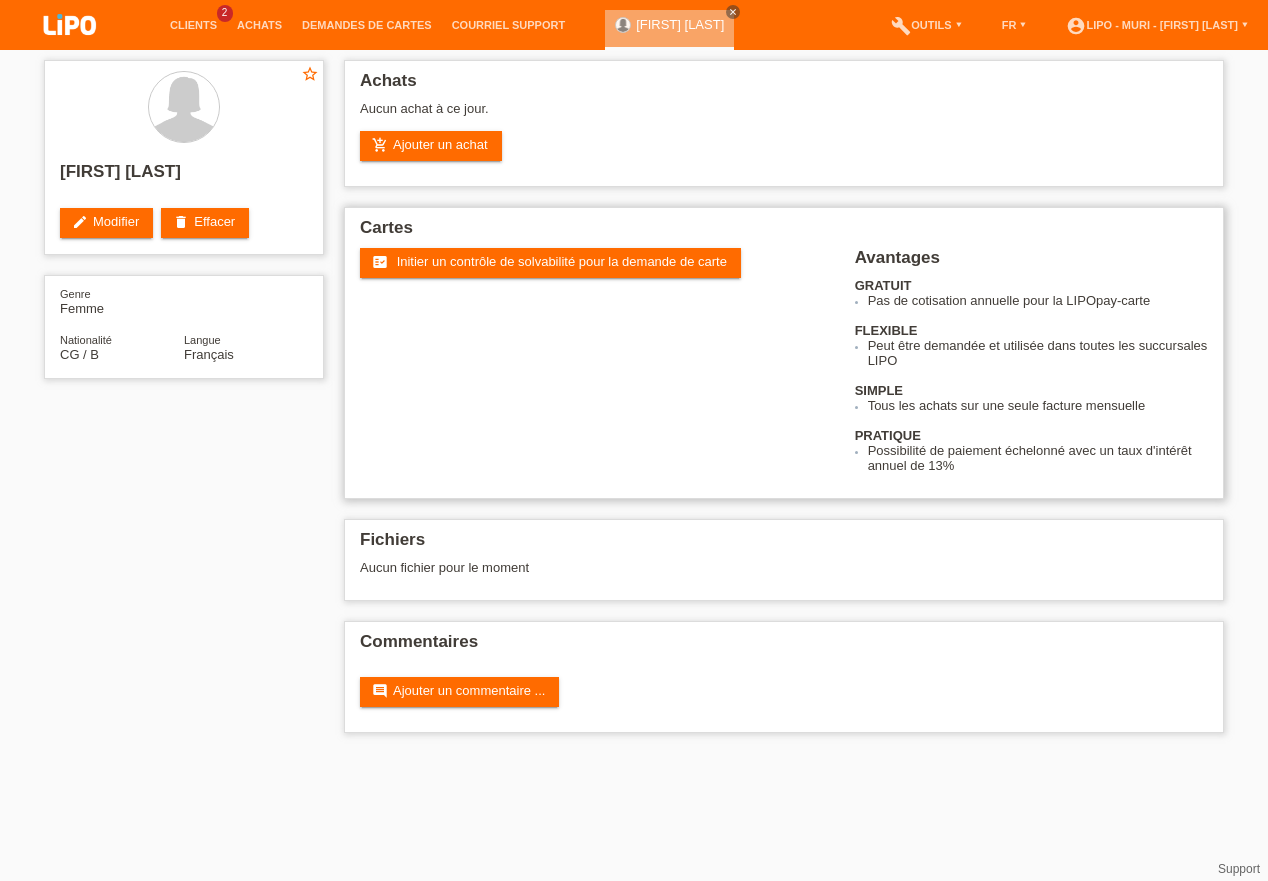 scroll, scrollTop: 0, scrollLeft: 0, axis: both 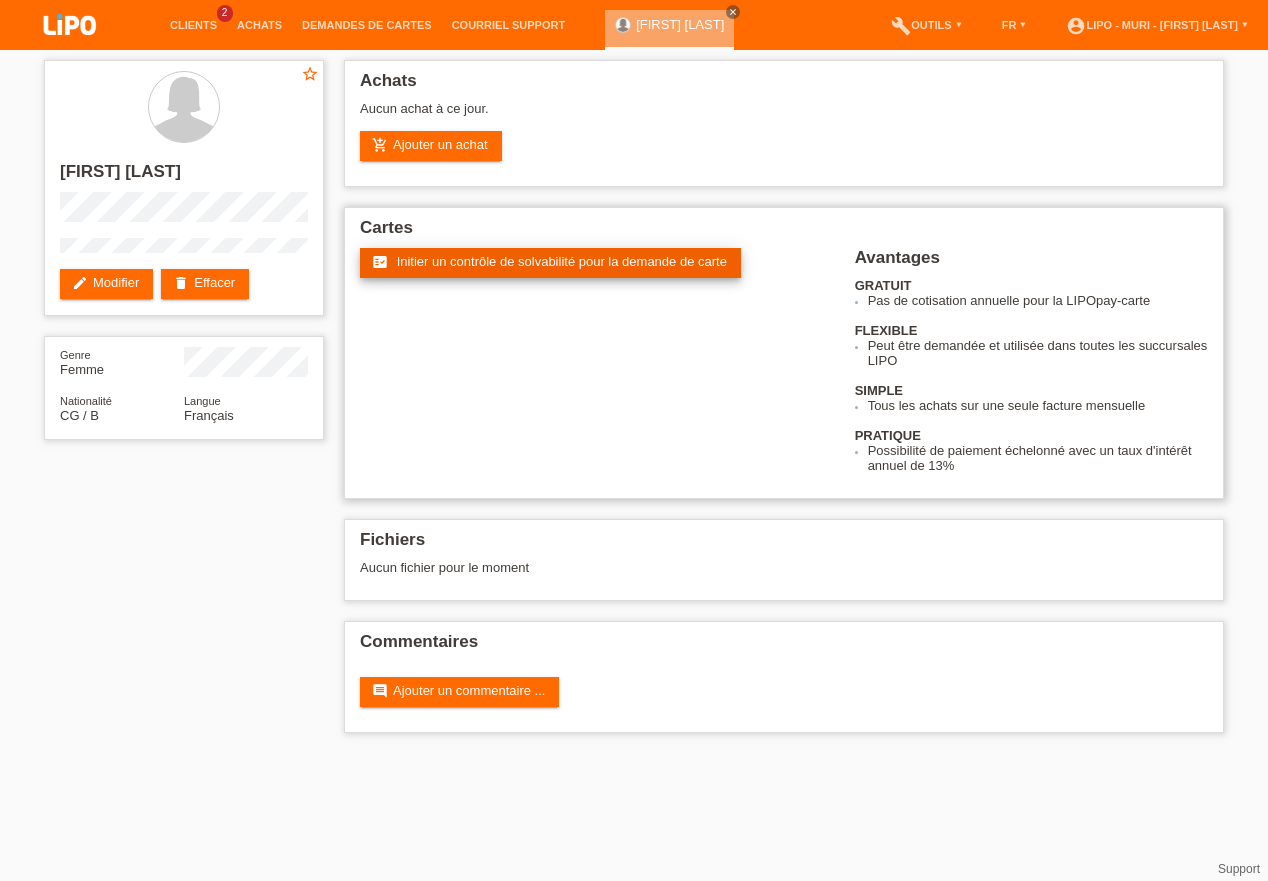 click on "Initier un contrôle de solvabilité pour la demande de carte" at bounding box center [562, 261] 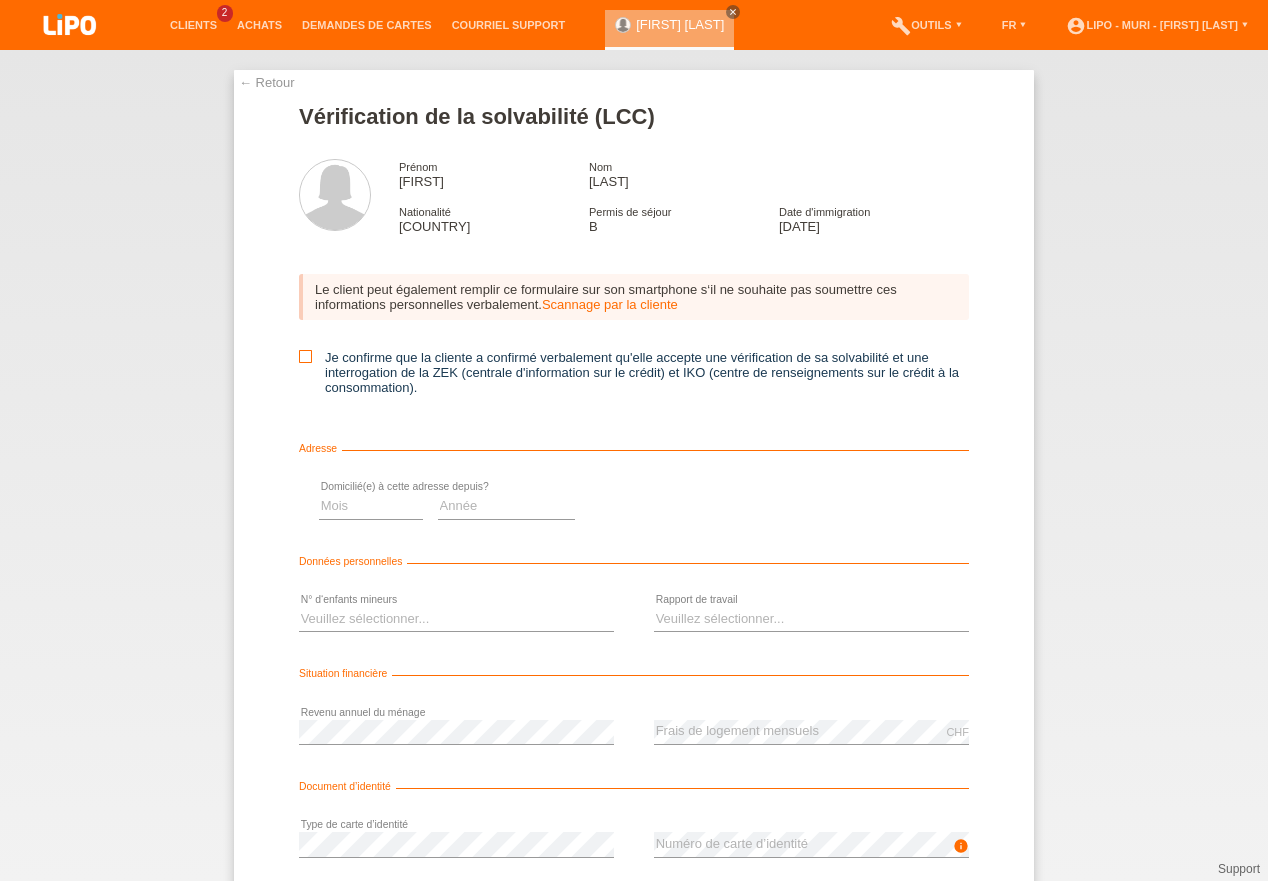 scroll, scrollTop: 0, scrollLeft: 0, axis: both 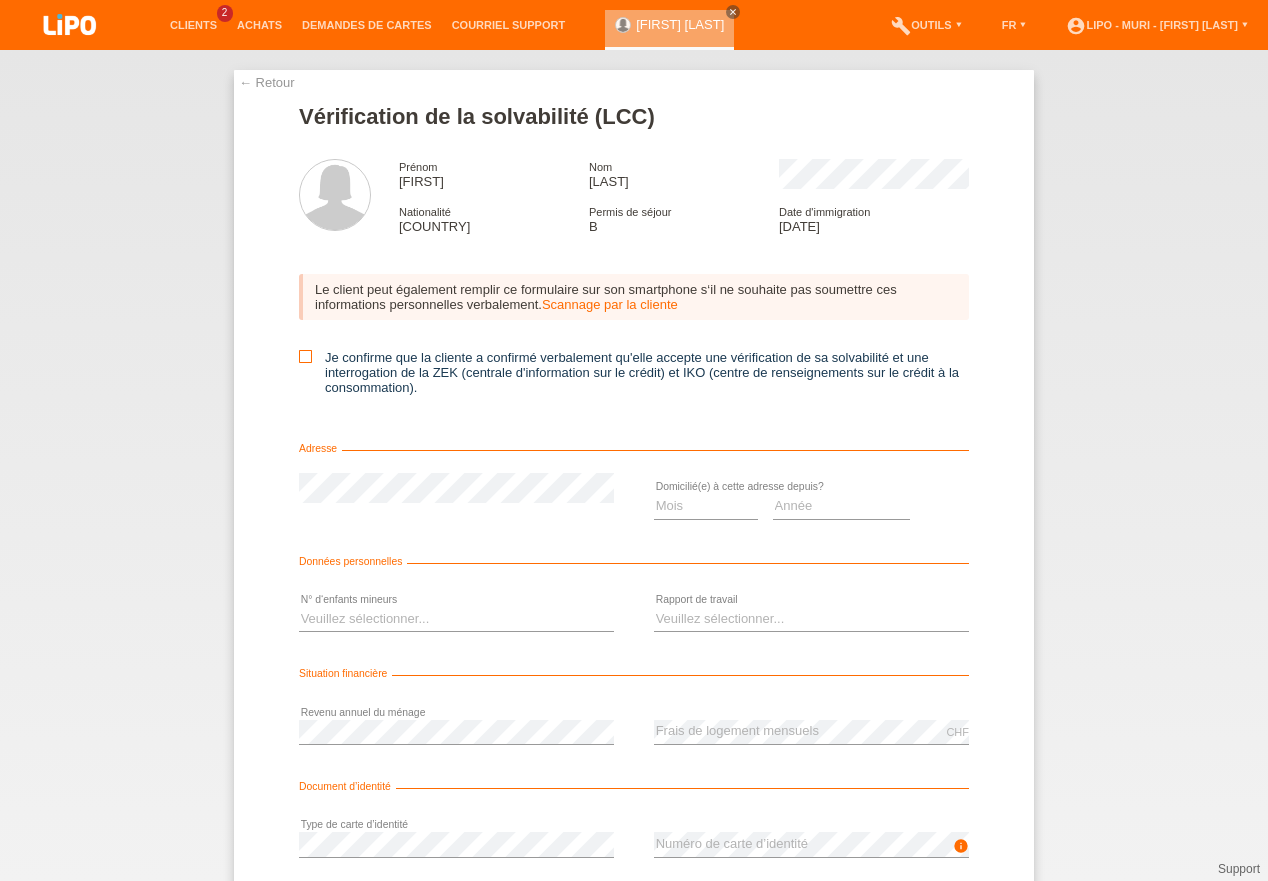 click at bounding box center [305, 356] 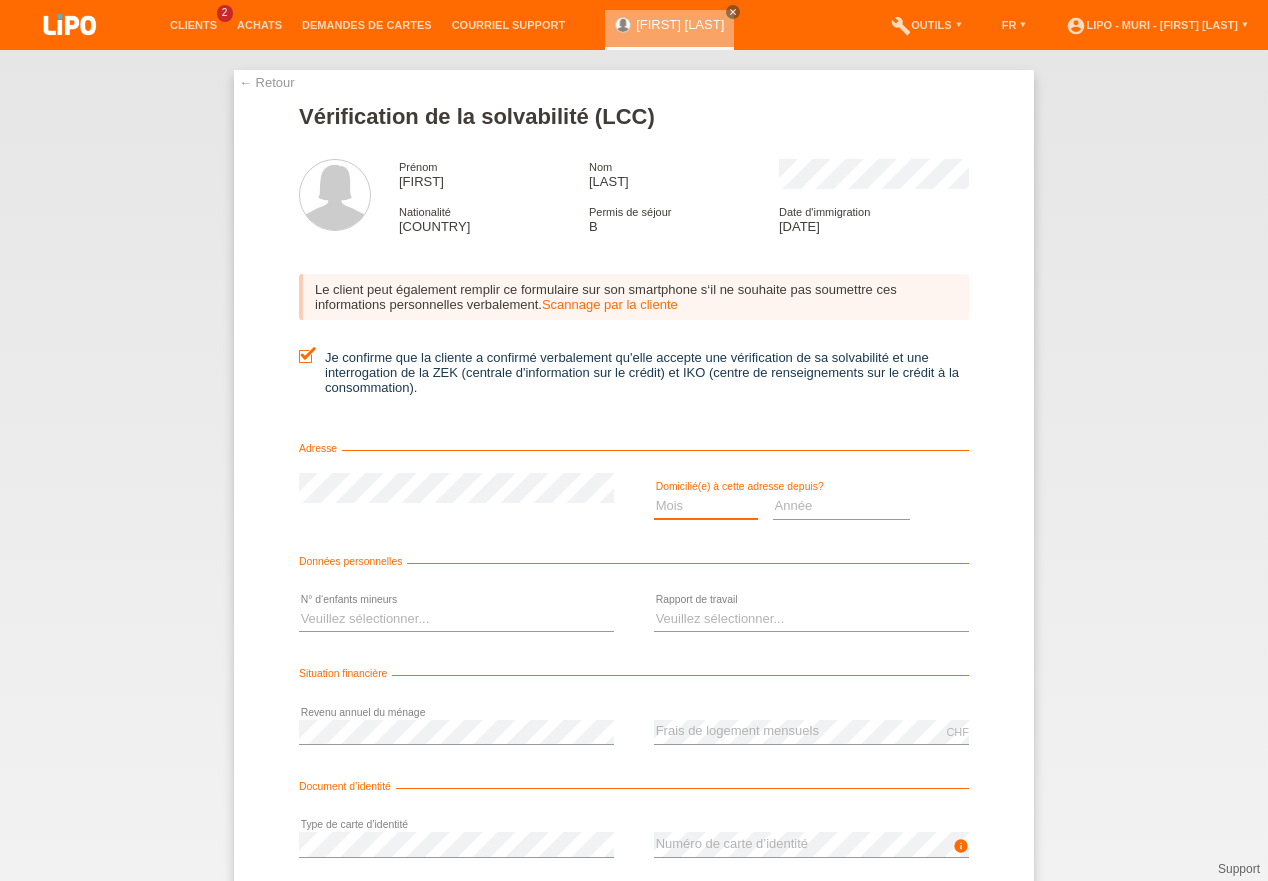 click on "Mois
01
02
03
04
05
06
07
08
09
10" at bounding box center (706, 506) 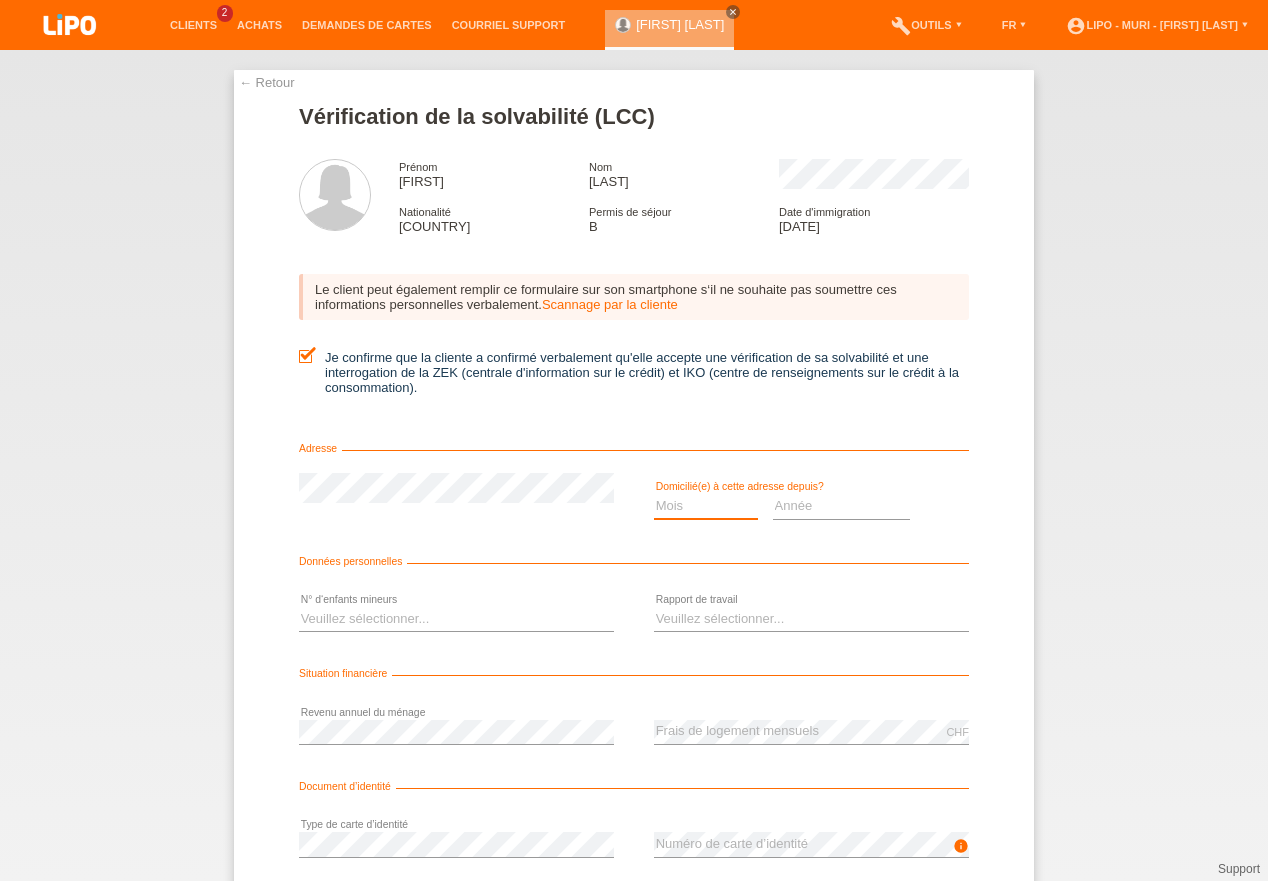 drag, startPoint x: 685, startPoint y: 581, endPoint x: 800, endPoint y: 479, distance: 153.71727 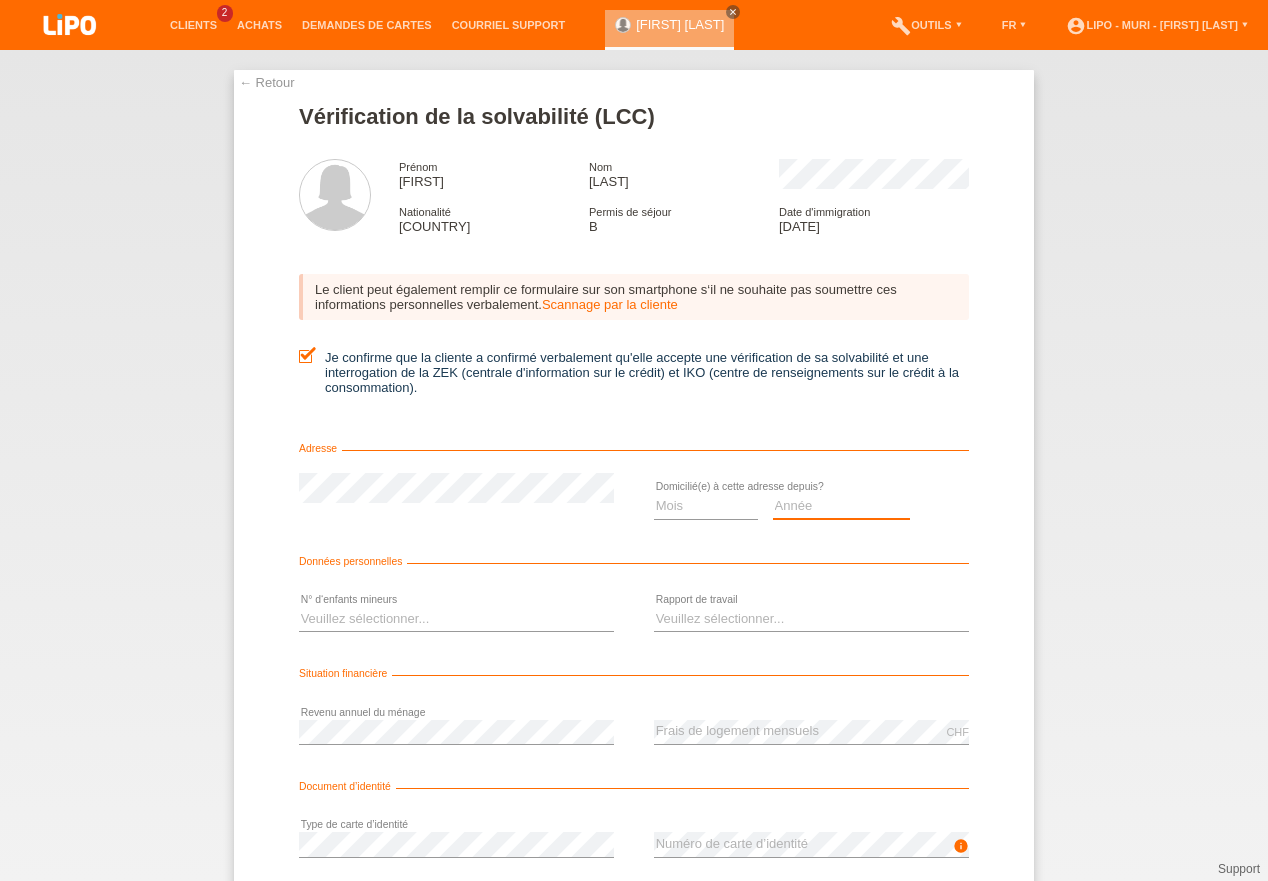 click on "Année
2025
2024
2023
2022
2021
2020
2019
2018
2017
2016 2015 2014 2013 2012 2011 2010 2009 2008 2007 2006 2005 2004 2003" at bounding box center [842, 506] 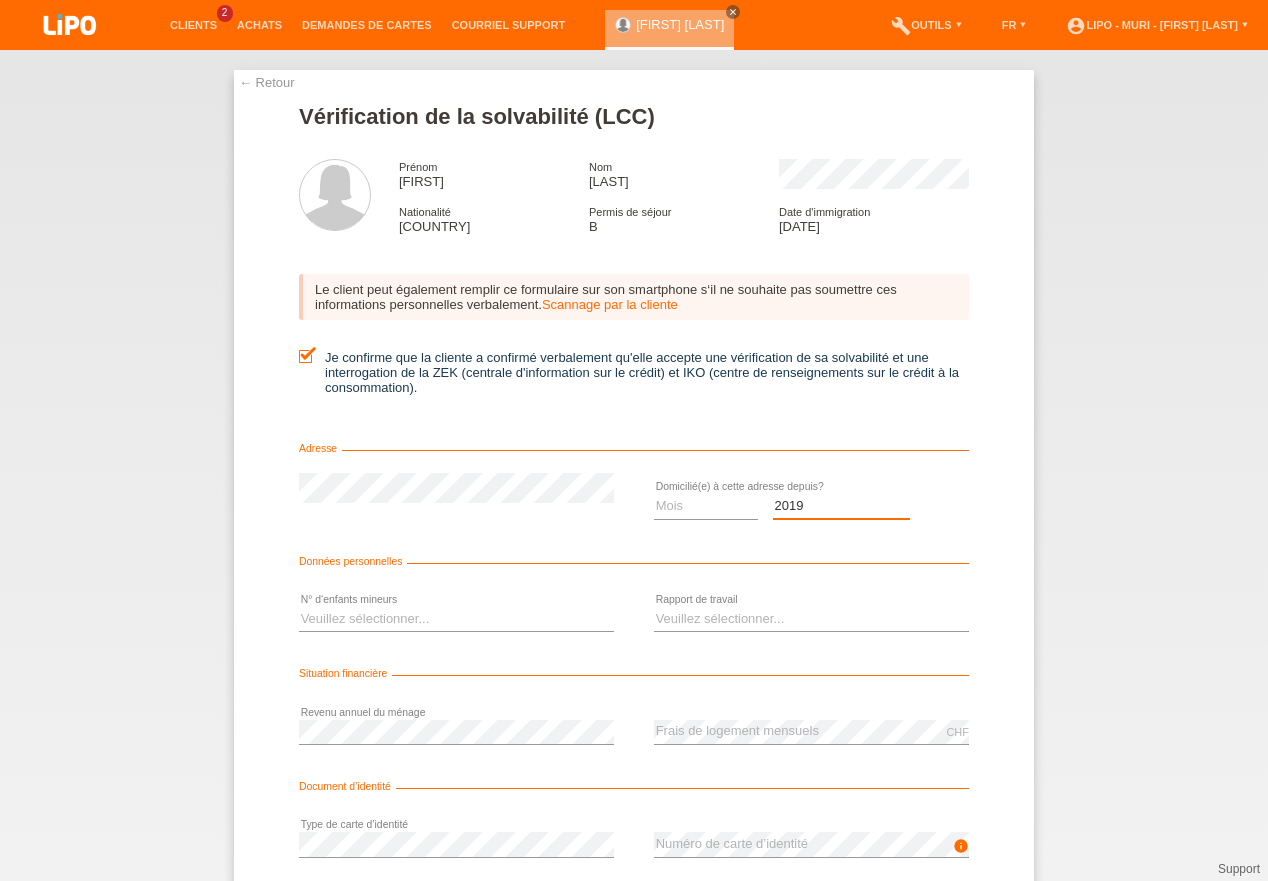 click on "2019" at bounding box center (0, 0) 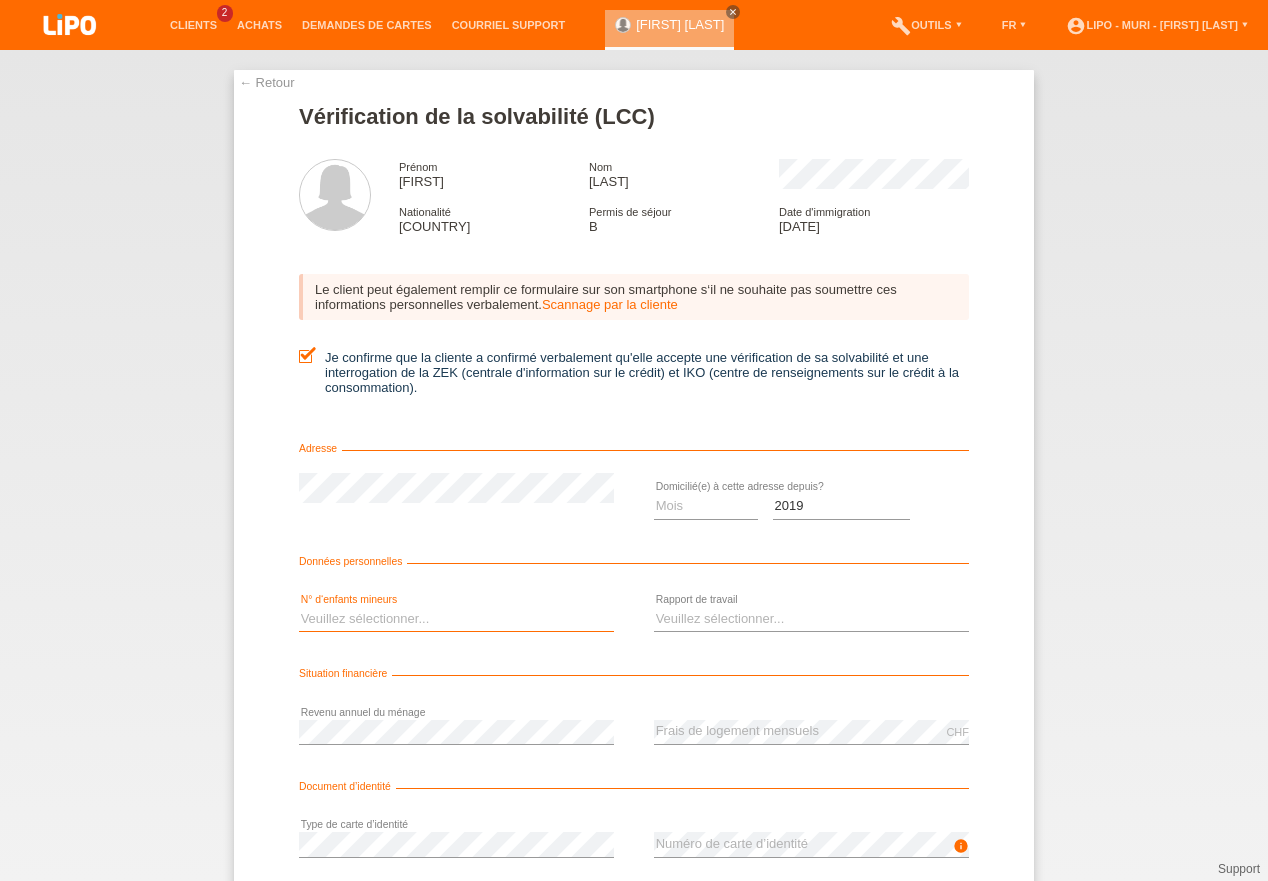click on "Veuillez sélectionner...
0
1
2
3
4
5
6
7
8
9" at bounding box center (456, 619) 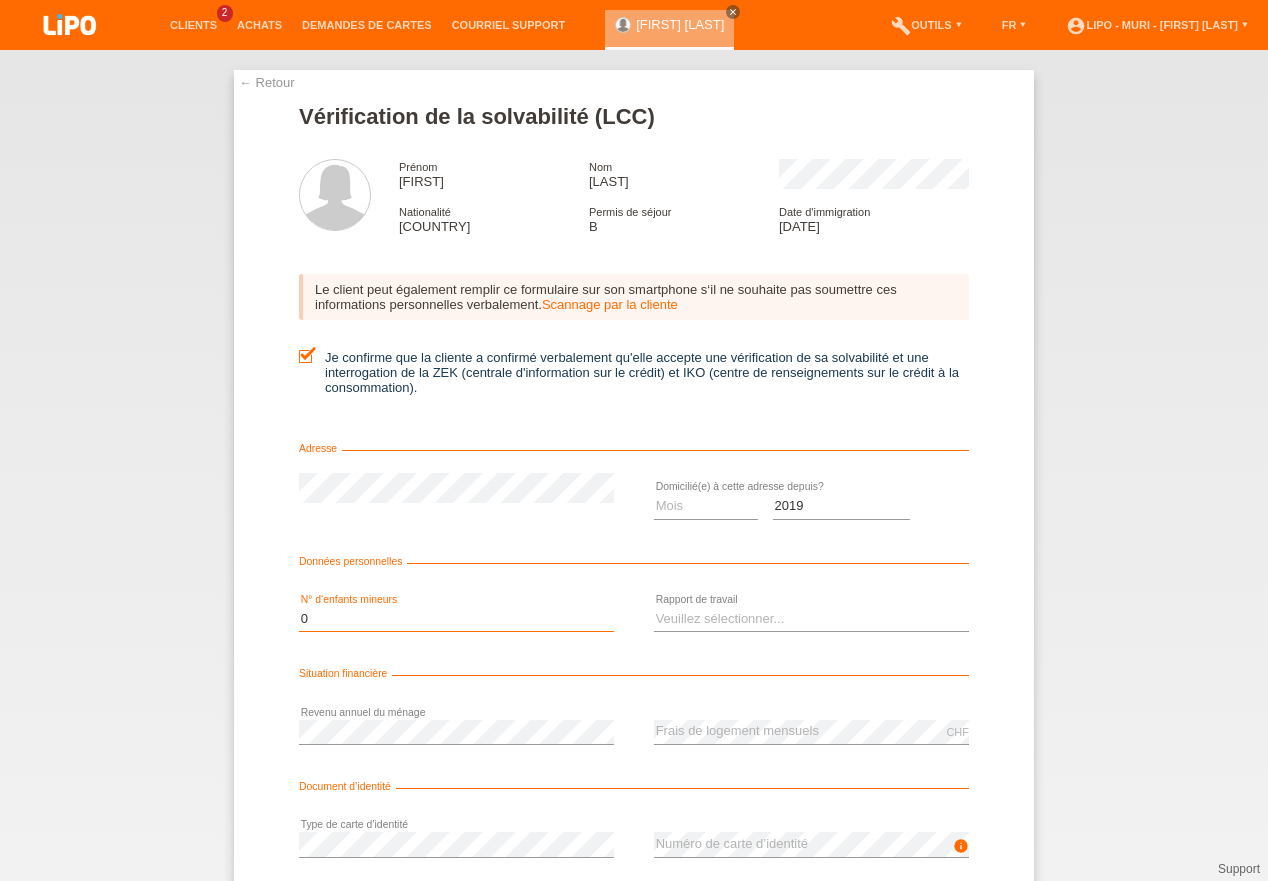 click on "0" at bounding box center (0, 0) 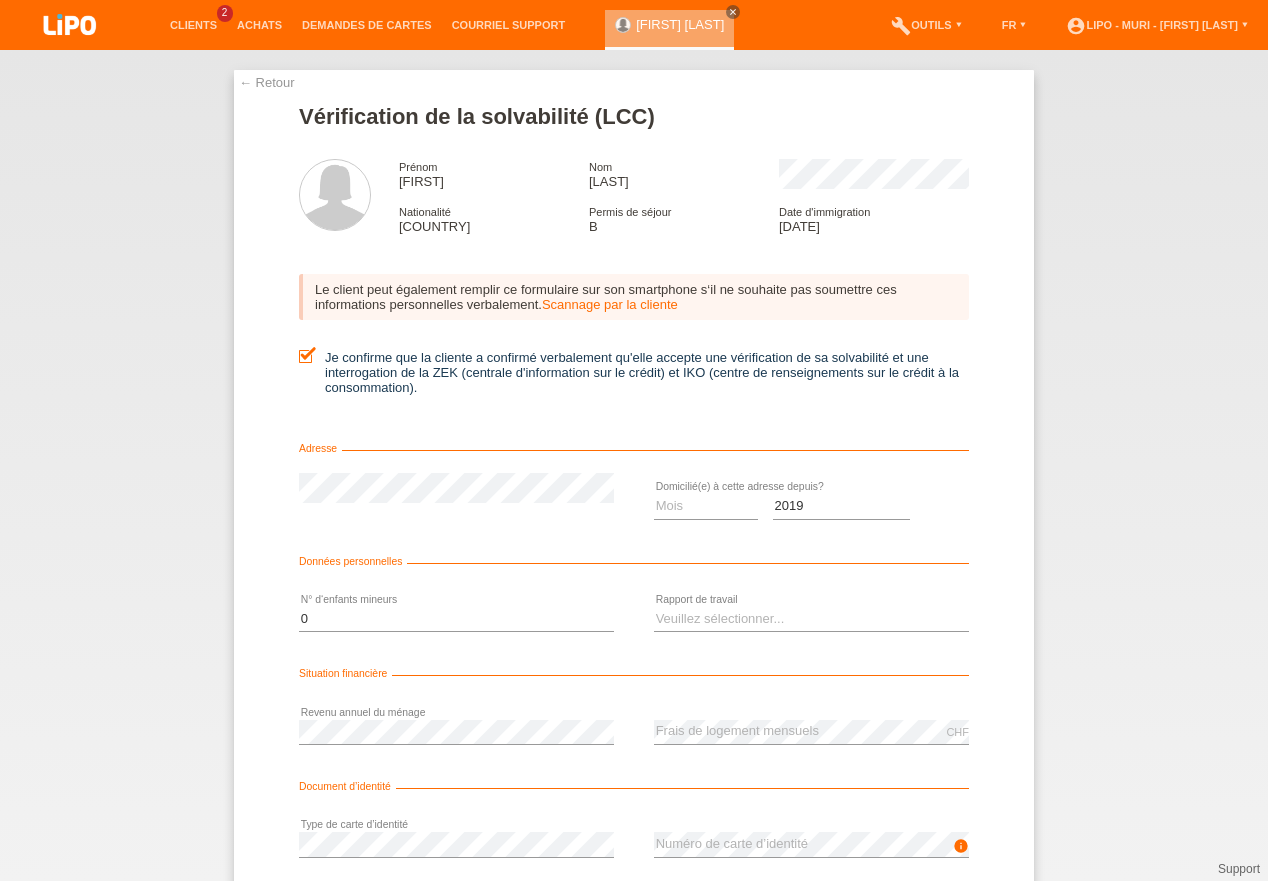 click at bounding box center [456, 631] 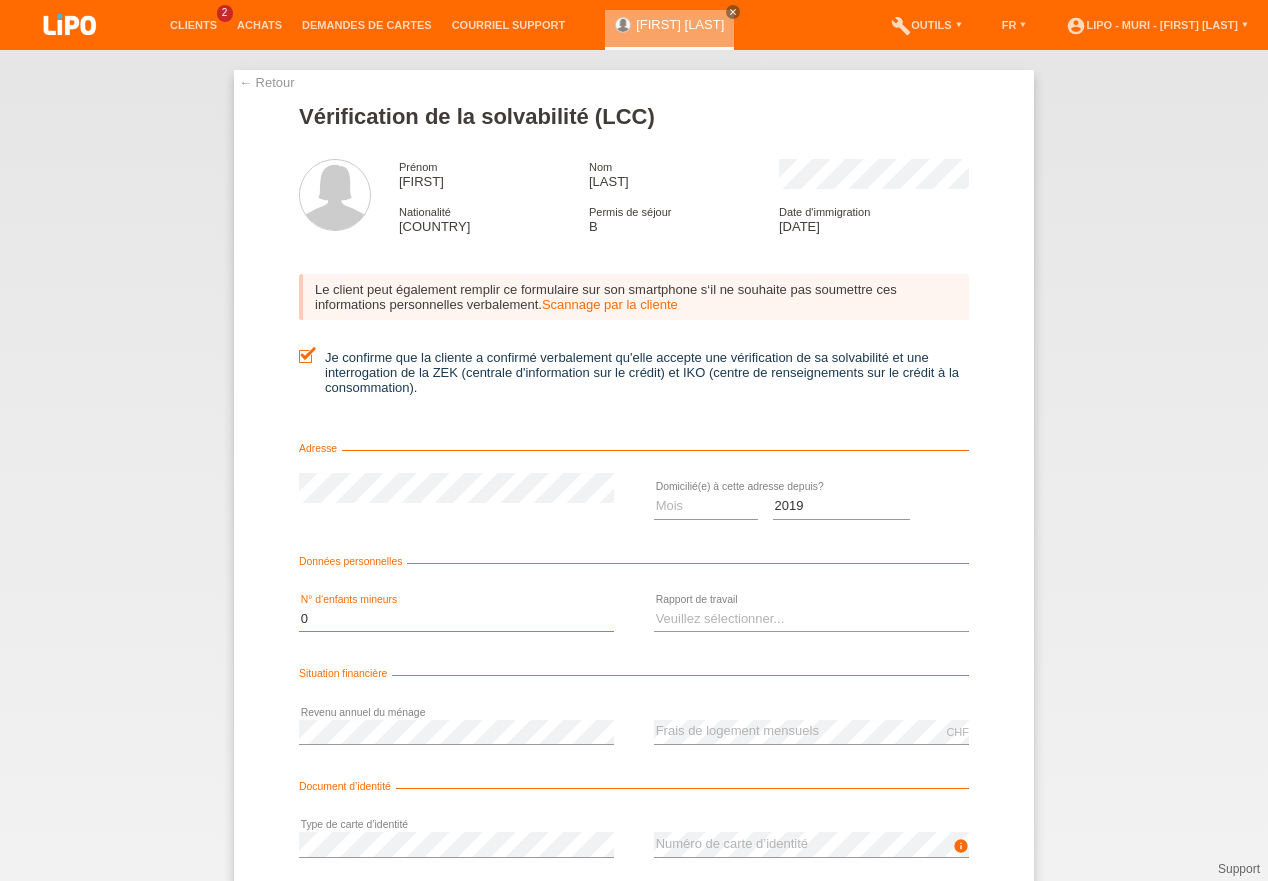 click on "Veuillez sélectionner...
0
1
2
3
4
5
6
7
8
9" at bounding box center [456, 619] 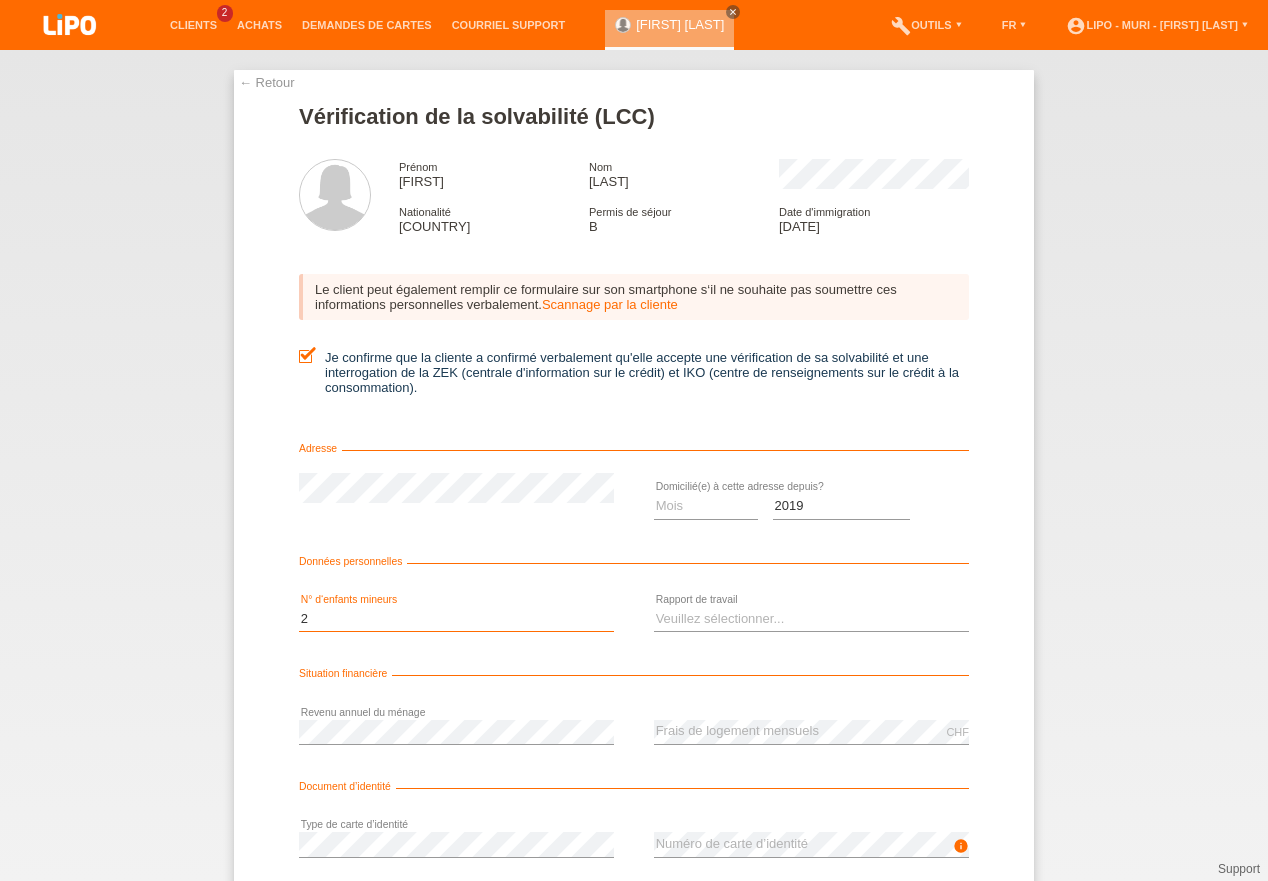 click on "2" at bounding box center [0, 0] 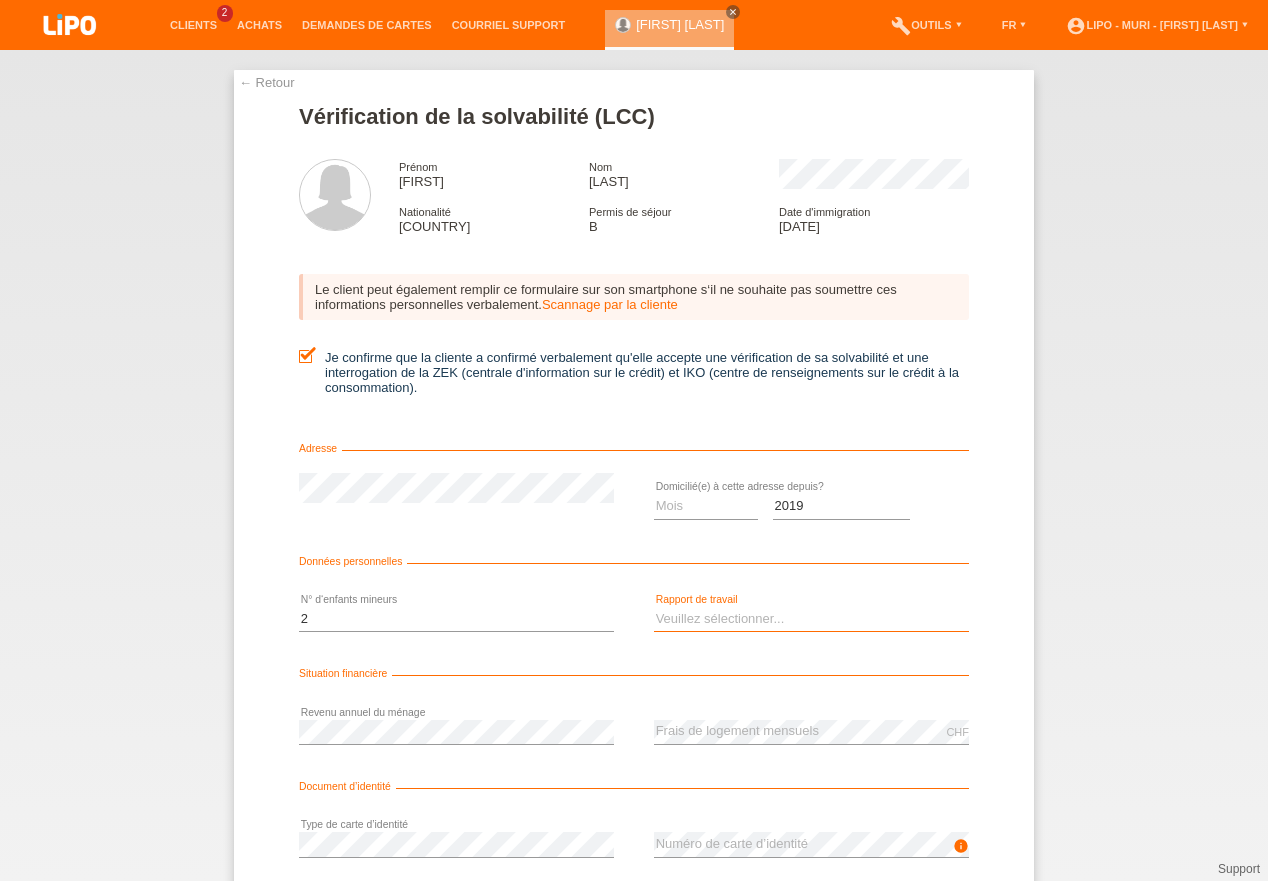 click on "Veuillez sélectionner...
A durée indéterminée
A durée déterminée
Apprenti/étudiant
Retraité(e)
Sans activité lucrative
Femme/homme au foyer
Indépendant(e)" at bounding box center (811, 619) 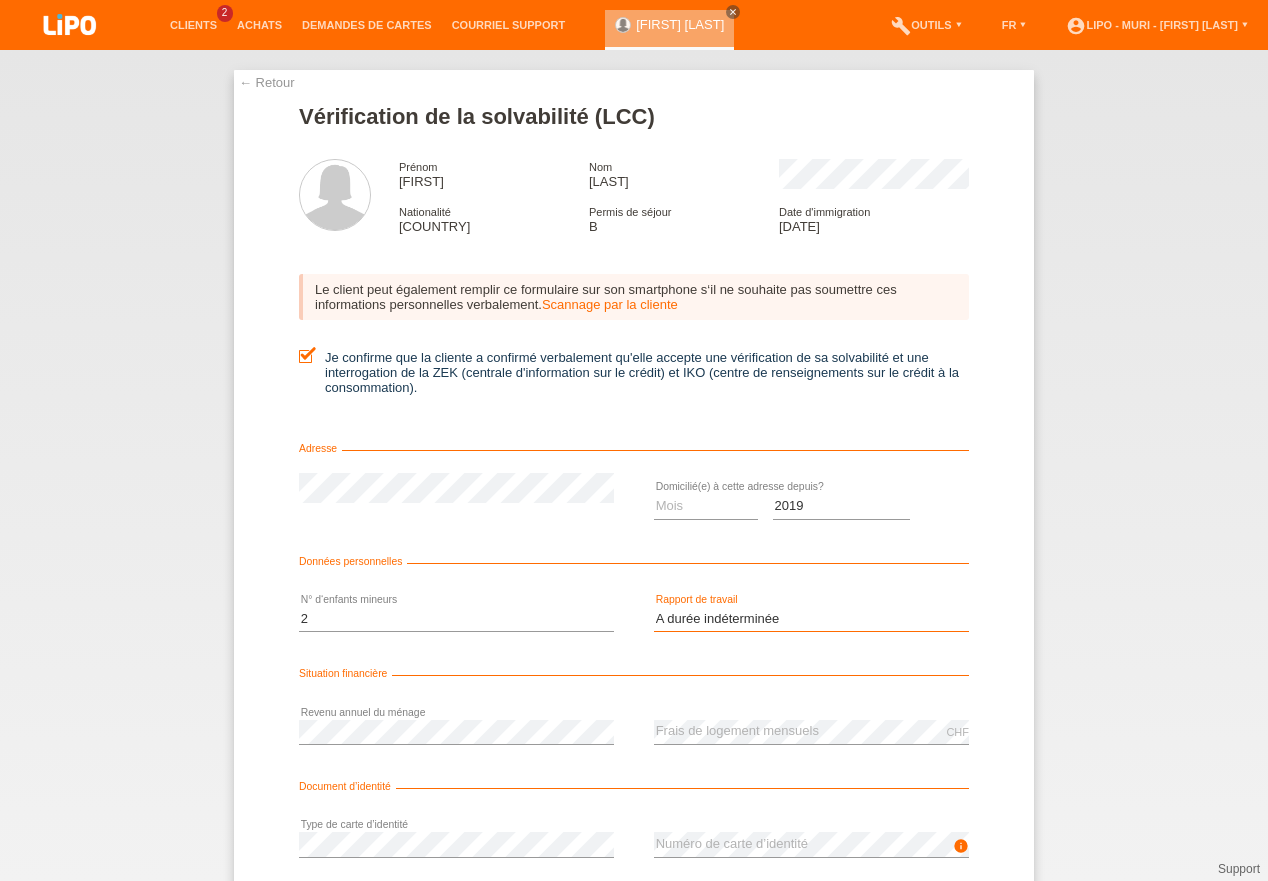 click on "A durée indéterminée" at bounding box center (0, 0) 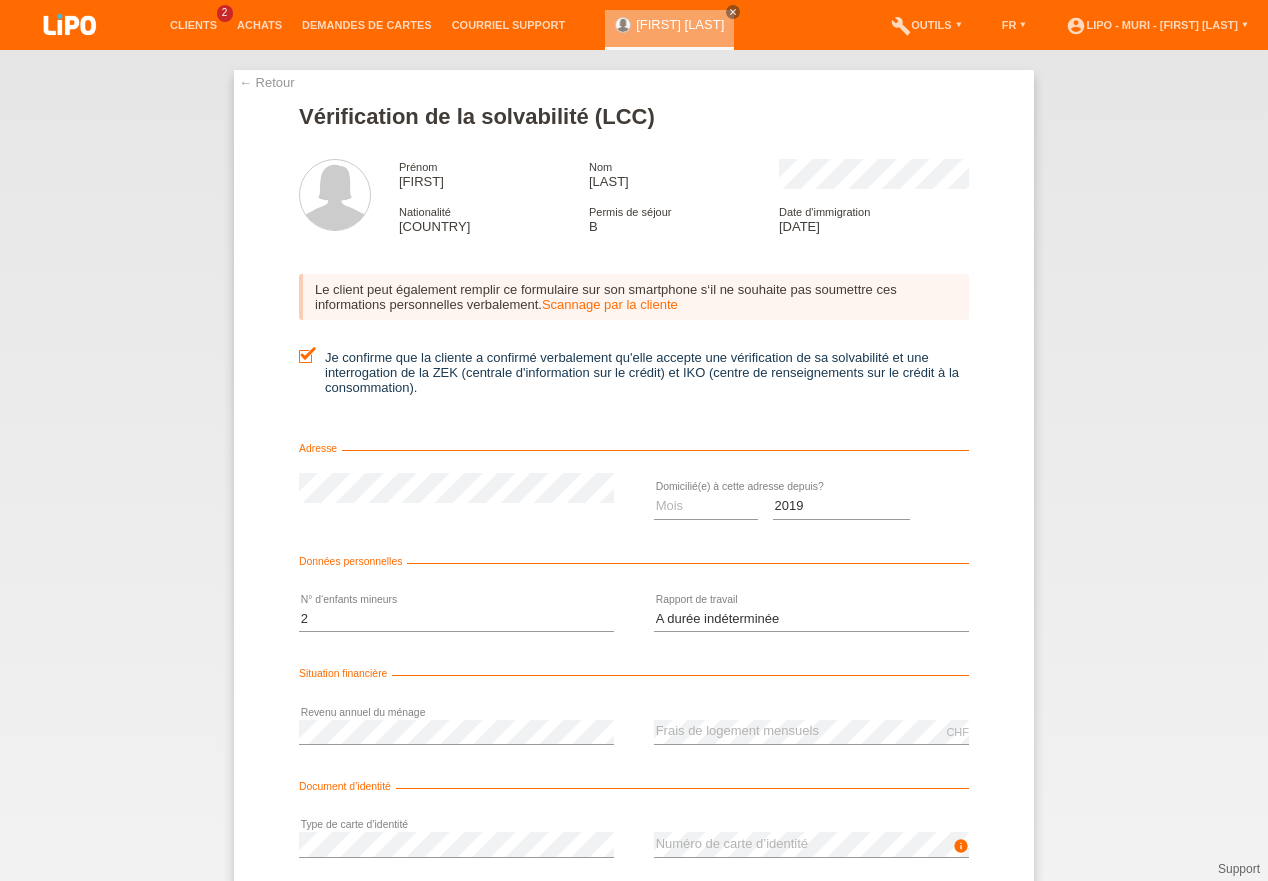 click on "error
Revenu annuel du ménage" at bounding box center (456, 732) 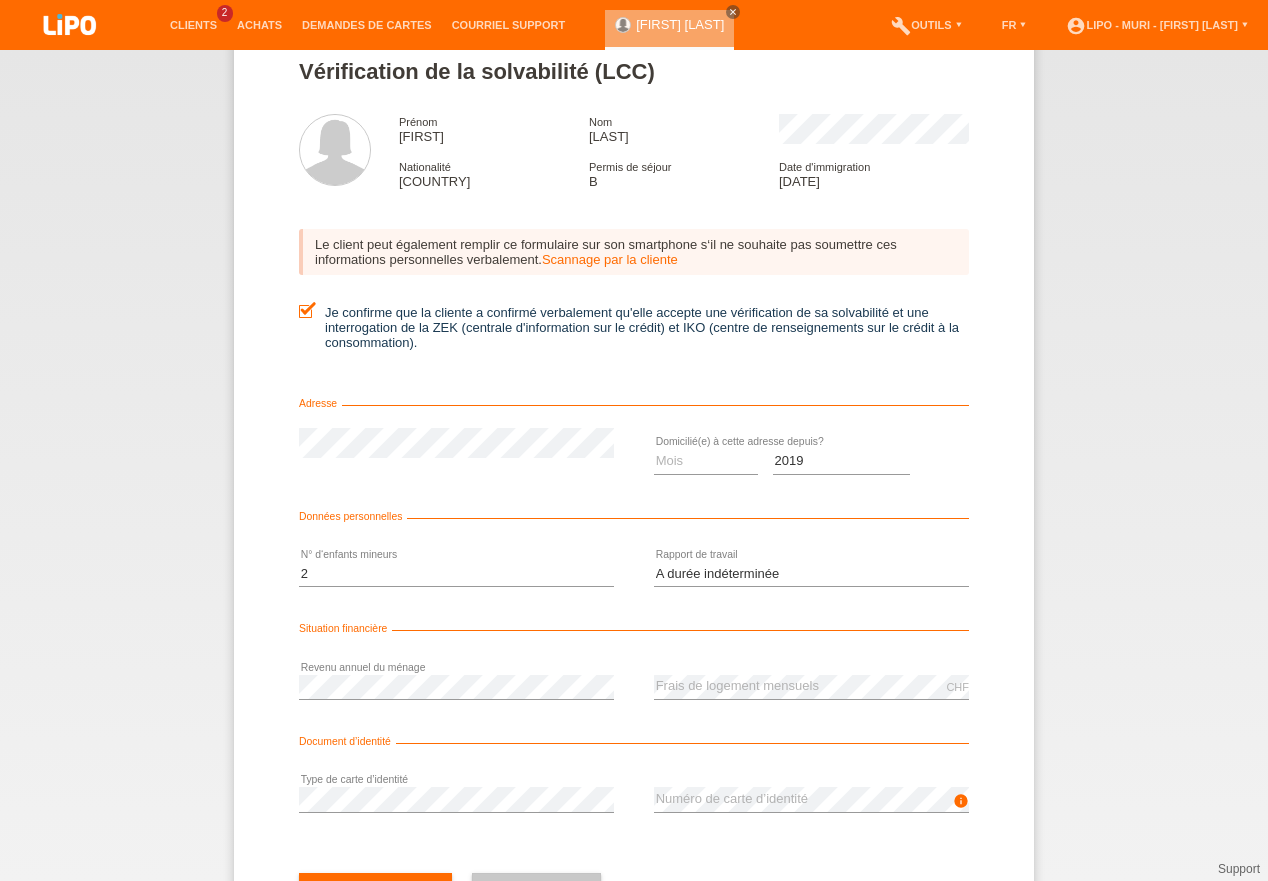scroll, scrollTop: 138, scrollLeft: 0, axis: vertical 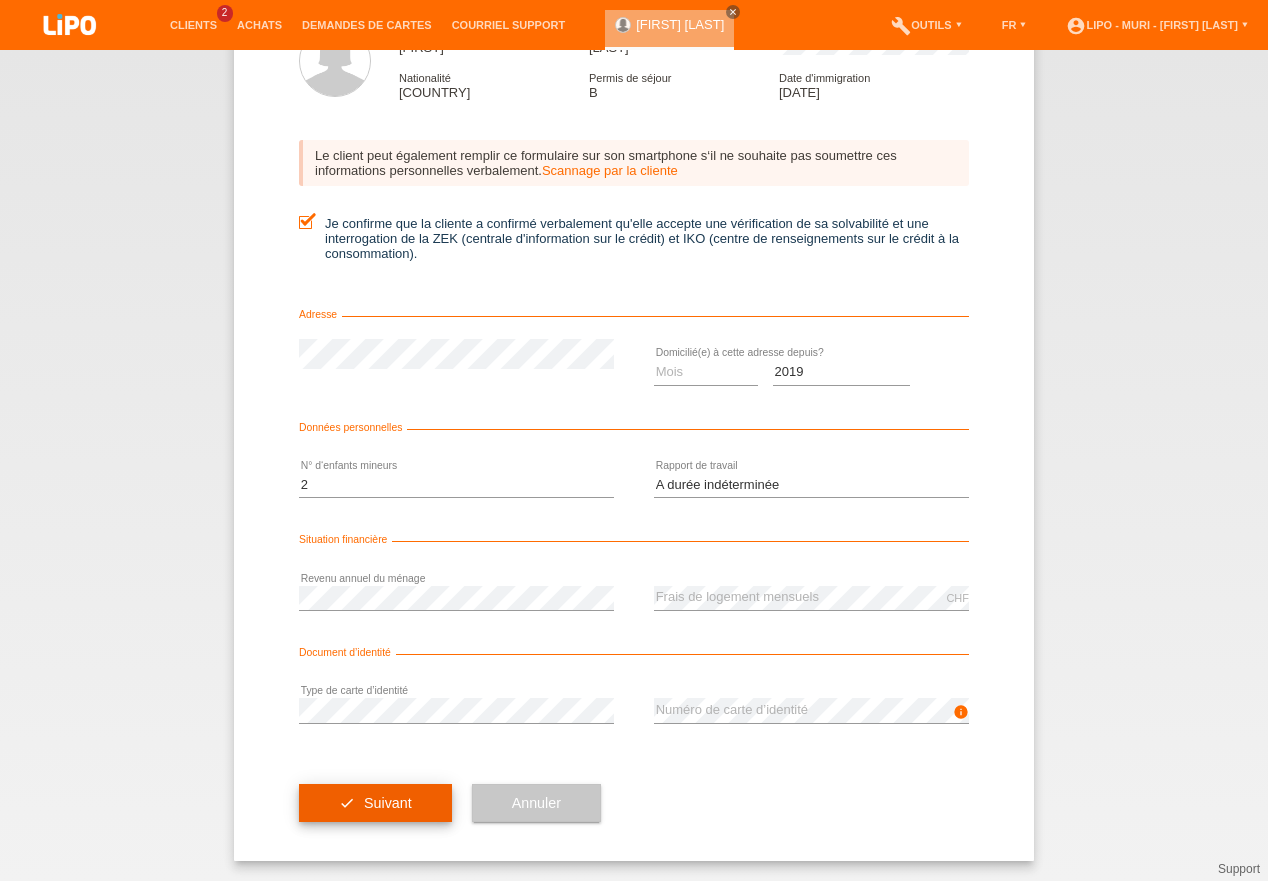 click on "check   Suivant" at bounding box center [375, 803] 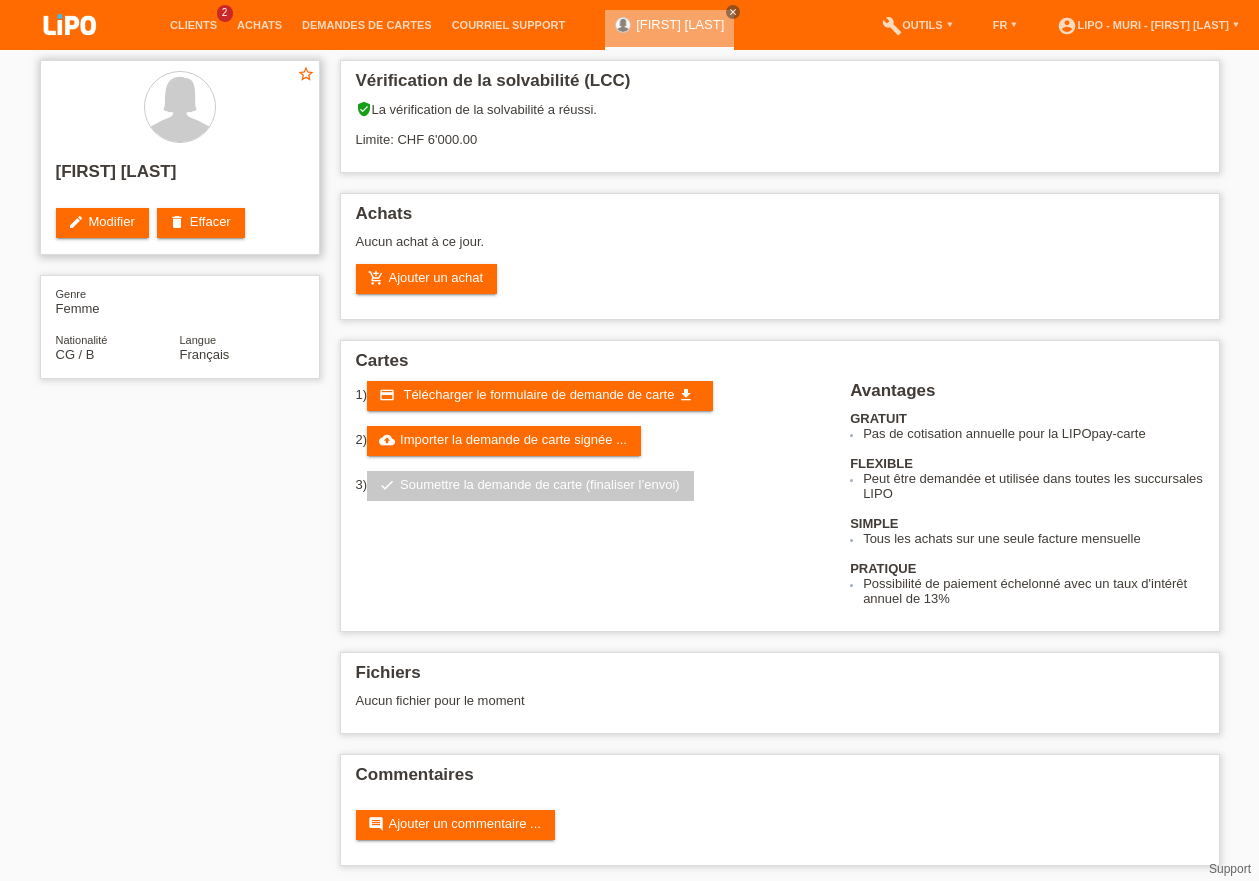 scroll, scrollTop: 0, scrollLeft: 0, axis: both 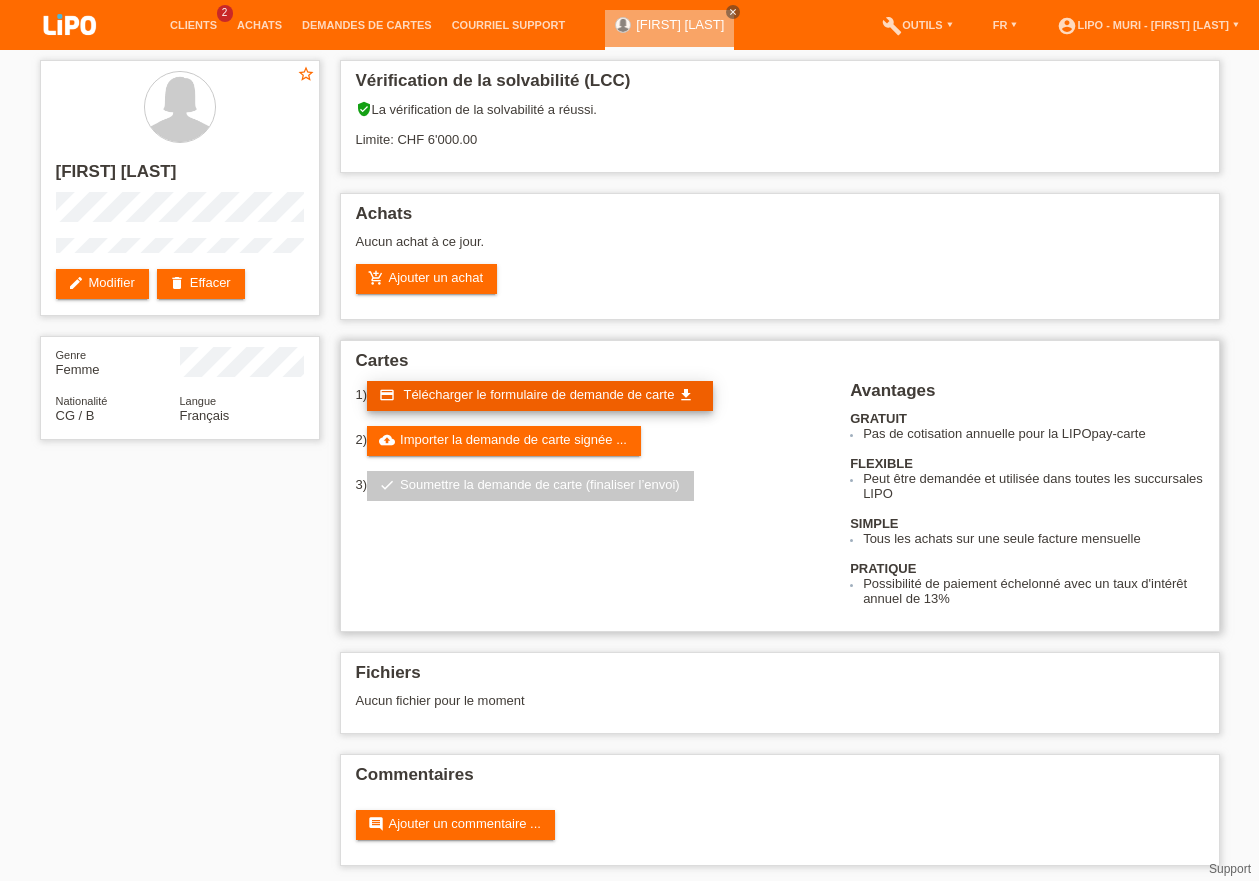 click on "Télécharger le formulaire de demande de carte" at bounding box center (538, 394) 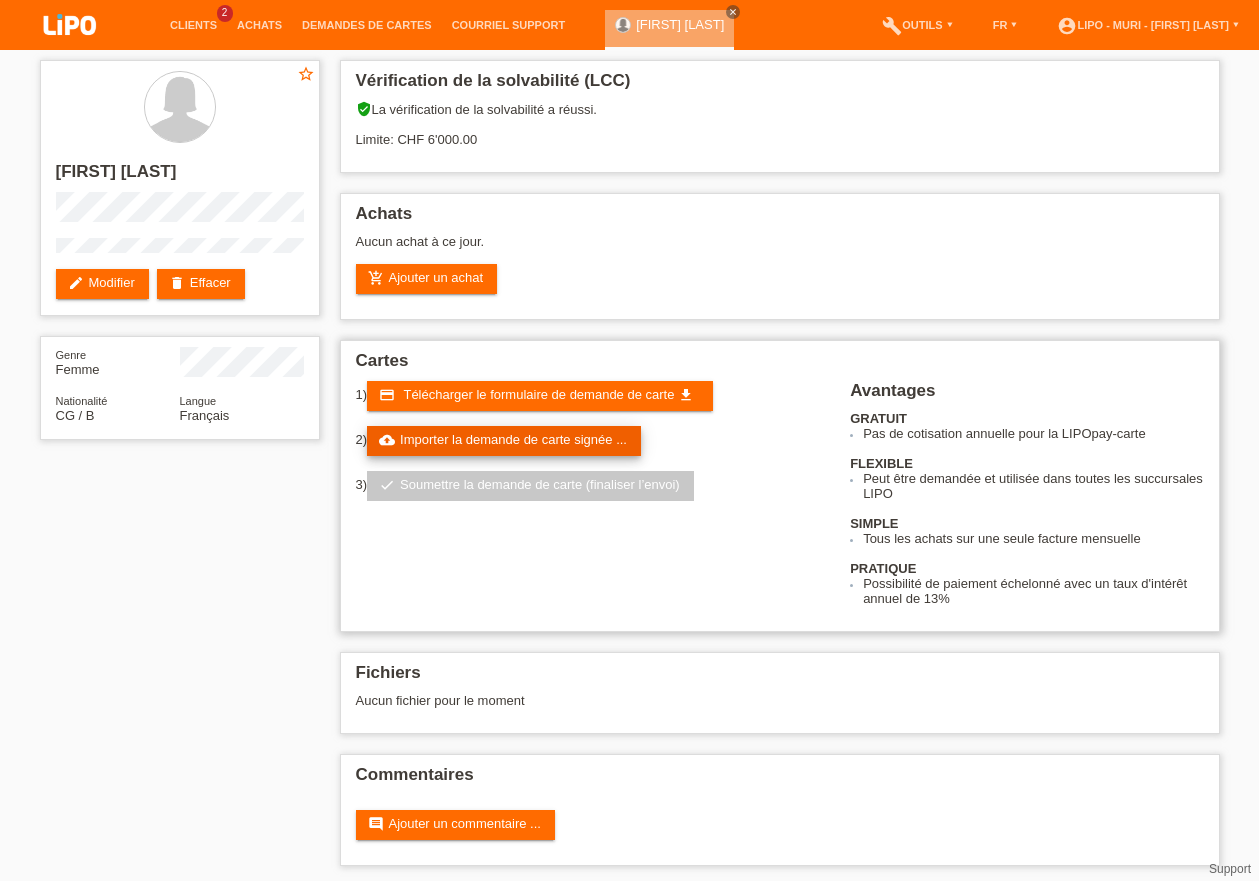click on "cloud_upload  Importer la demande de carte signée ..." at bounding box center [504, 441] 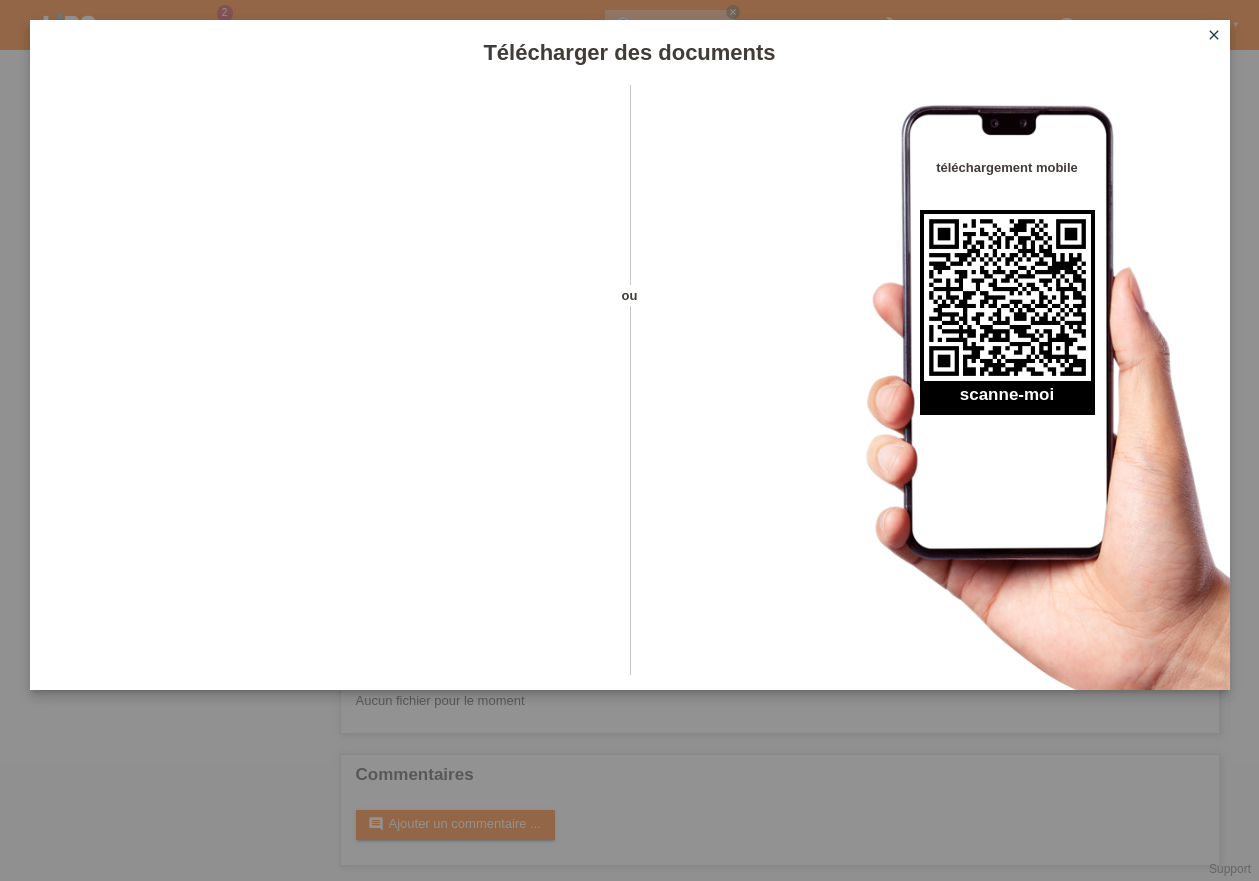 click on "close" at bounding box center (1214, 35) 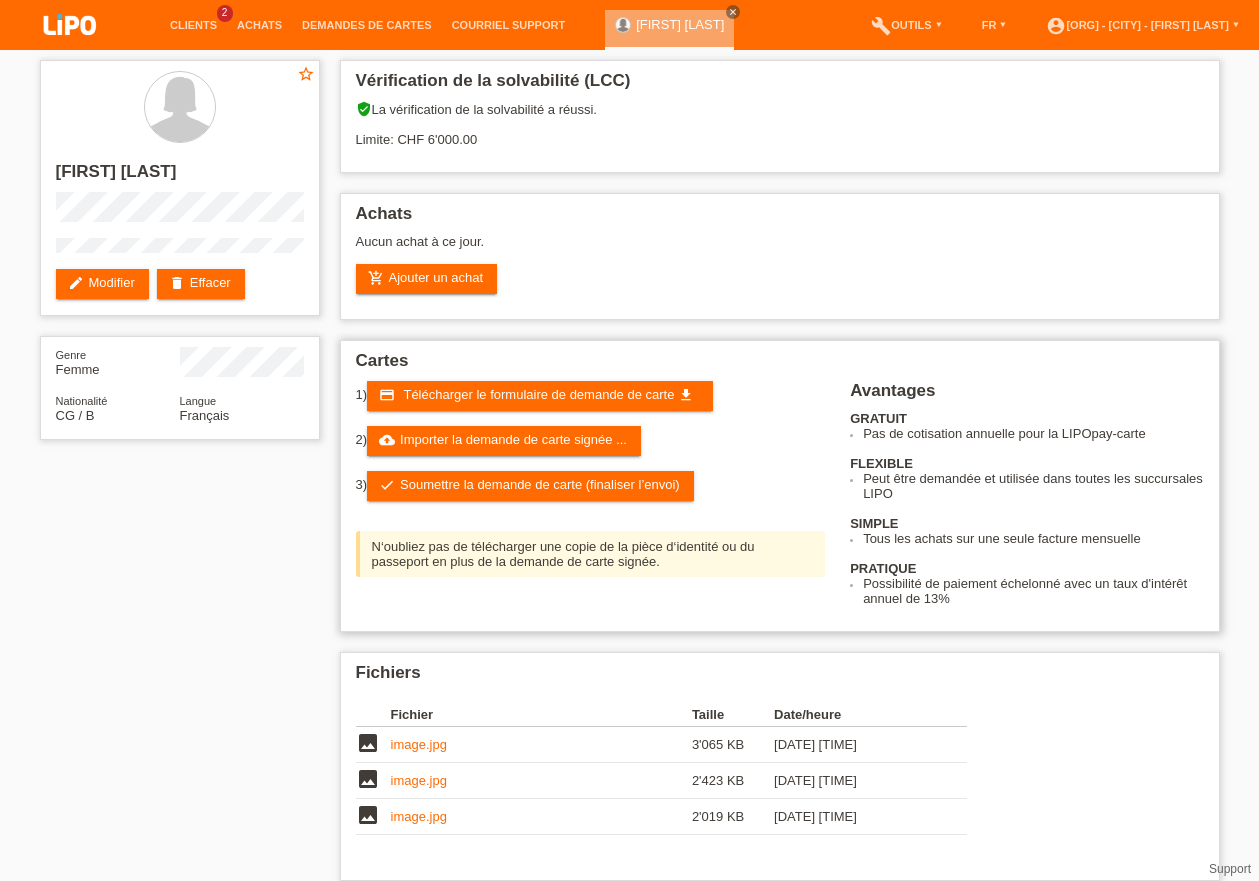 scroll, scrollTop: 152, scrollLeft: 0, axis: vertical 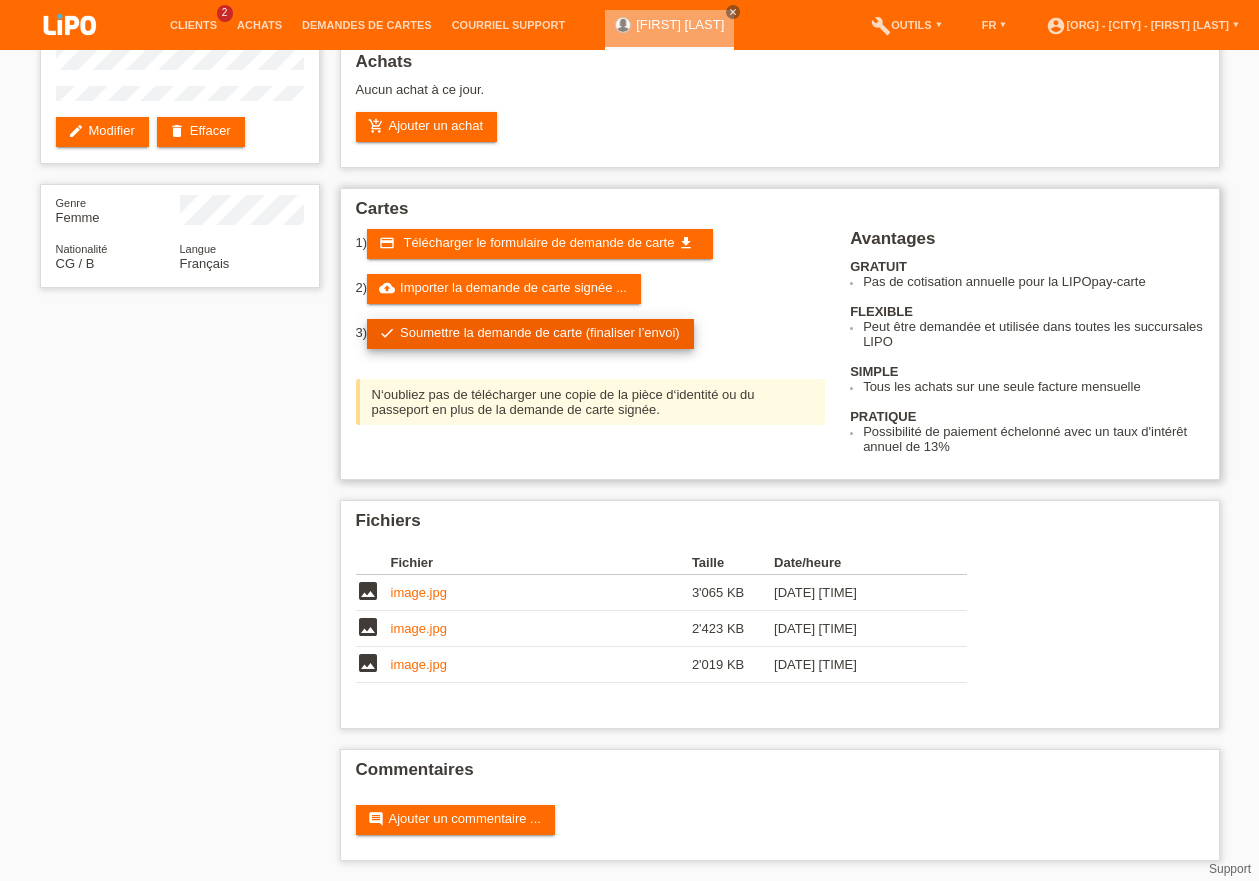 click on "check  Soumettre la demande de carte (finaliser l’envoi)" at bounding box center [530, 334] 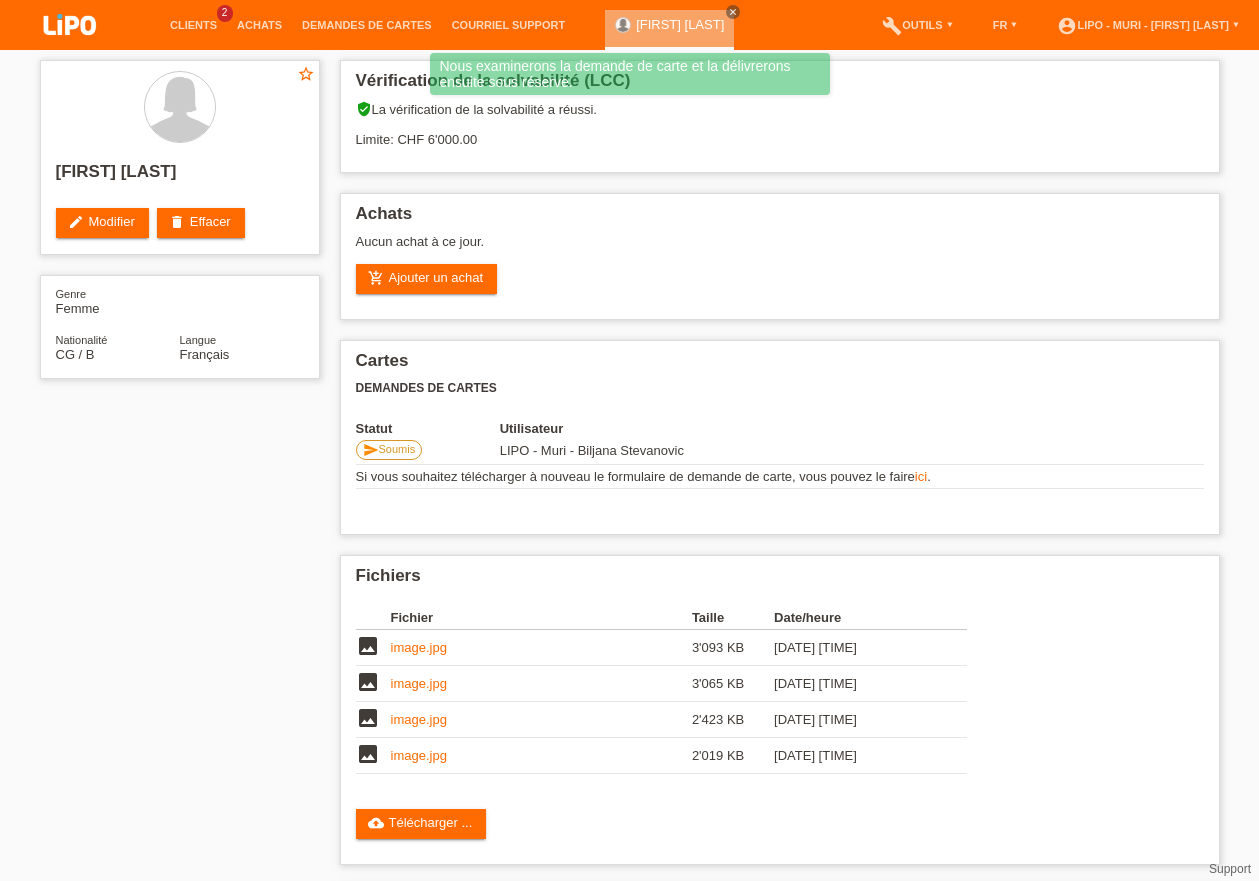 scroll, scrollTop: 136, scrollLeft: 0, axis: vertical 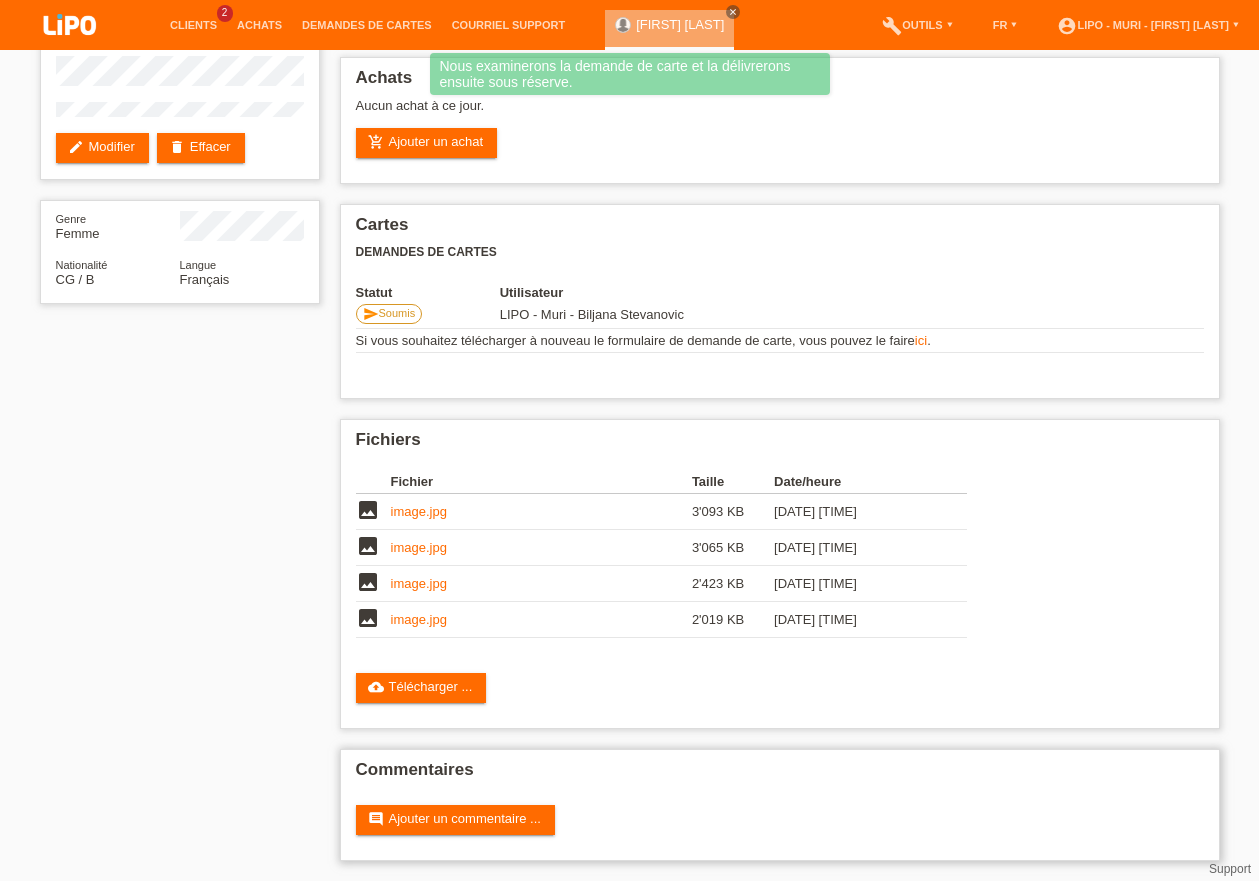 click on "Commentaires
comment  Ajouter un commentaire ..." at bounding box center [780, 805] 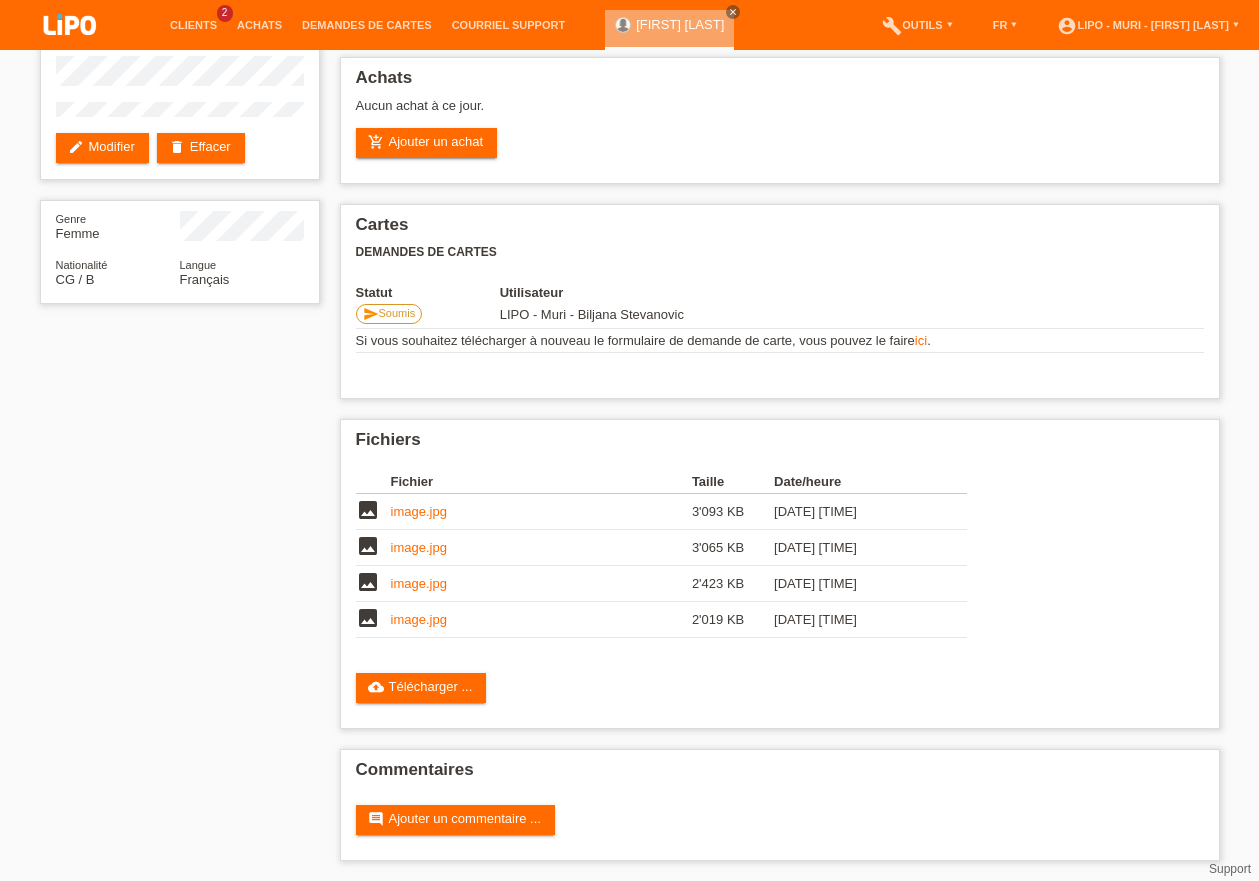 scroll, scrollTop: 0, scrollLeft: 0, axis: both 